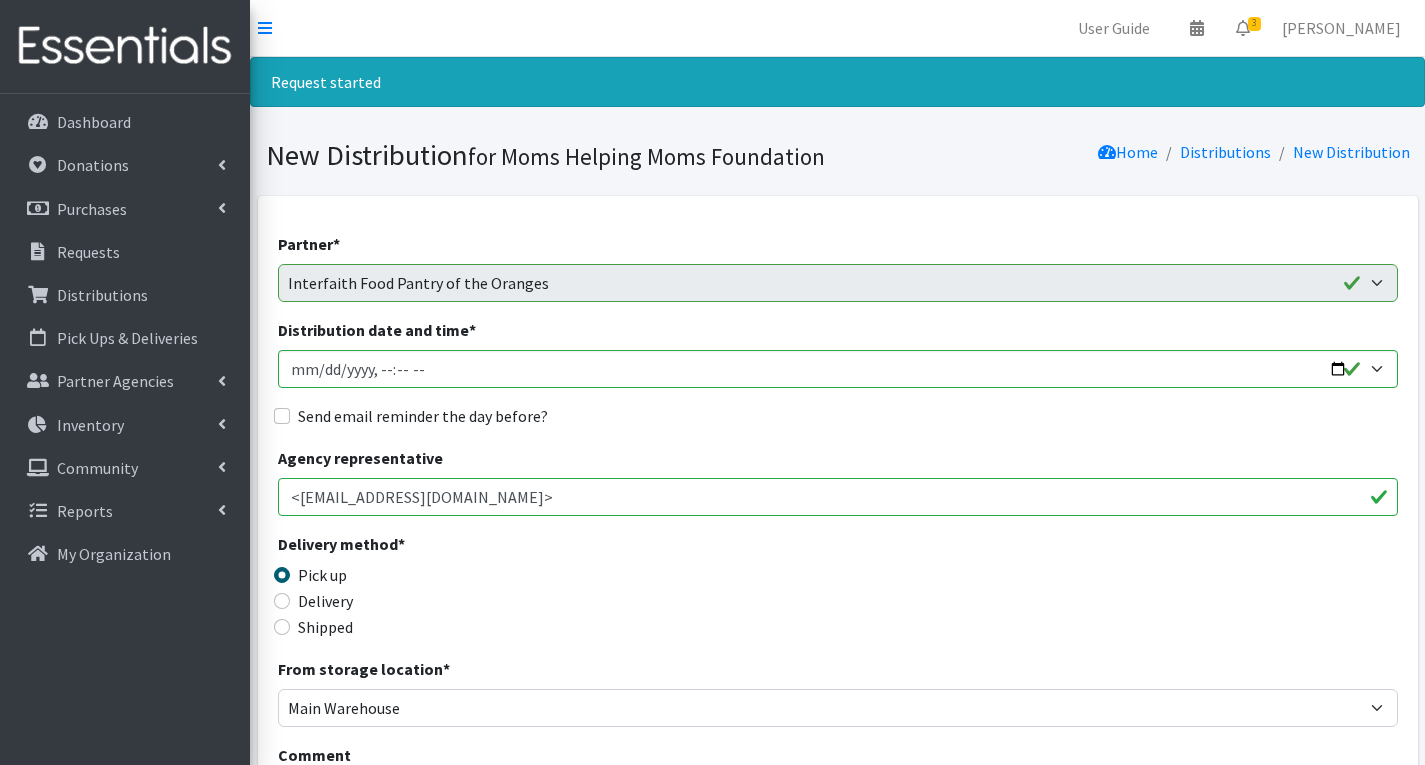 scroll, scrollTop: 1000, scrollLeft: 0, axis: vertical 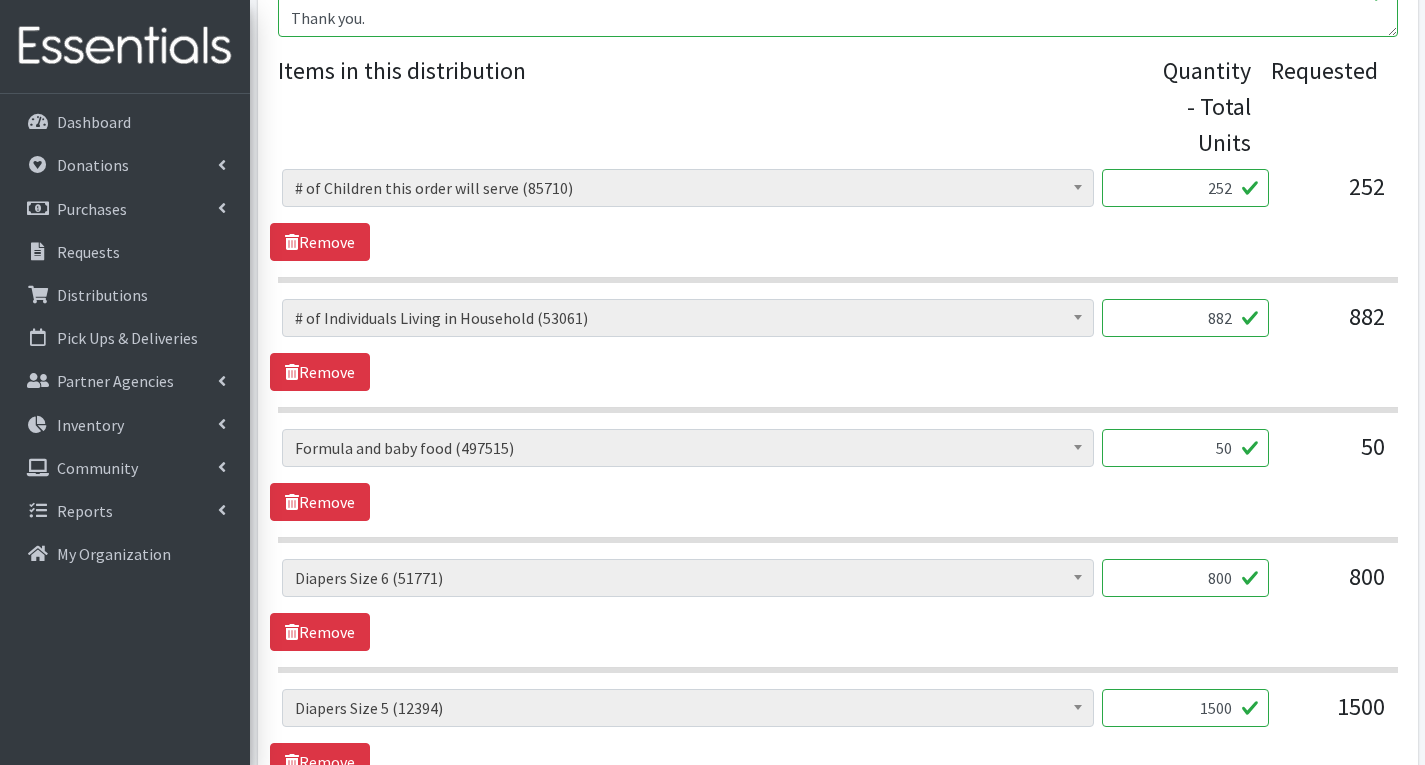 click on "50" at bounding box center (1185, 448) 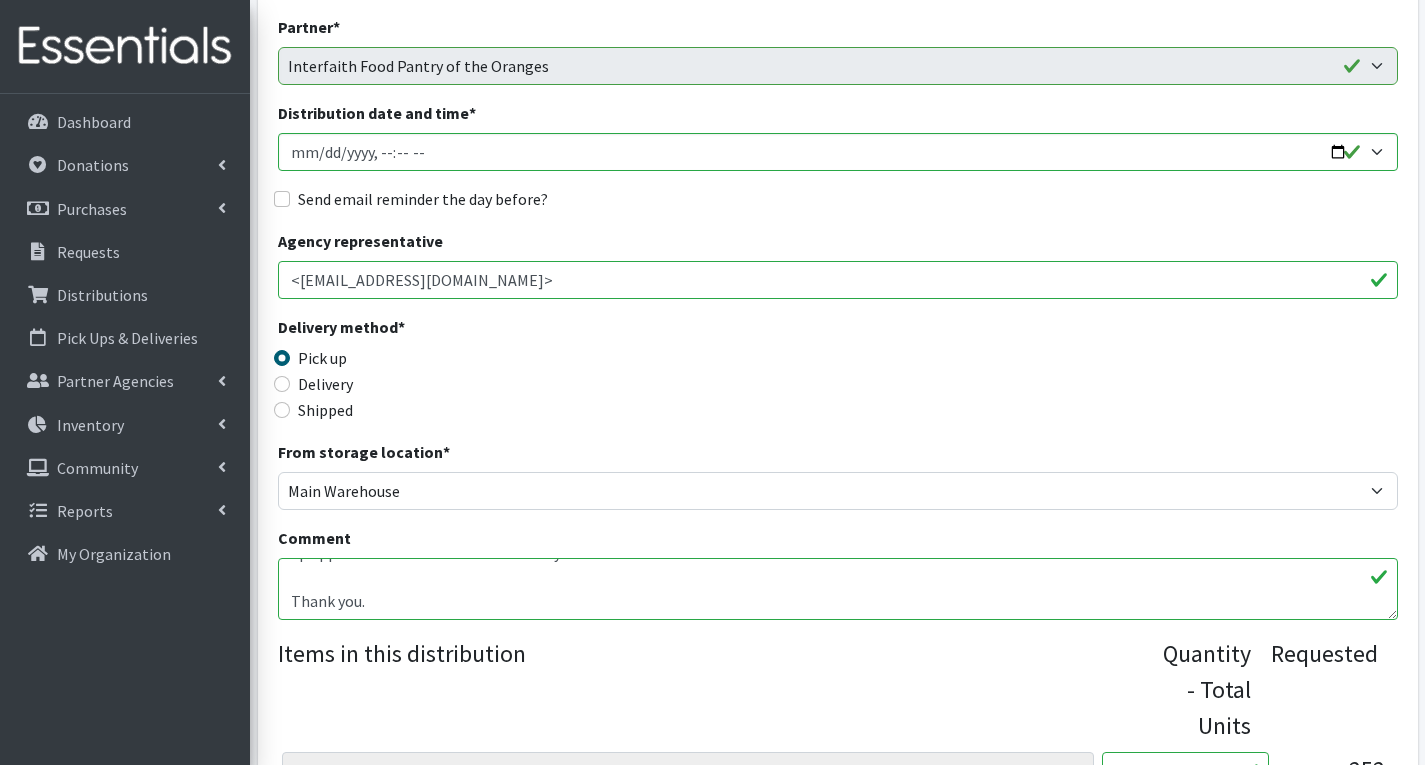 scroll, scrollTop: 200, scrollLeft: 0, axis: vertical 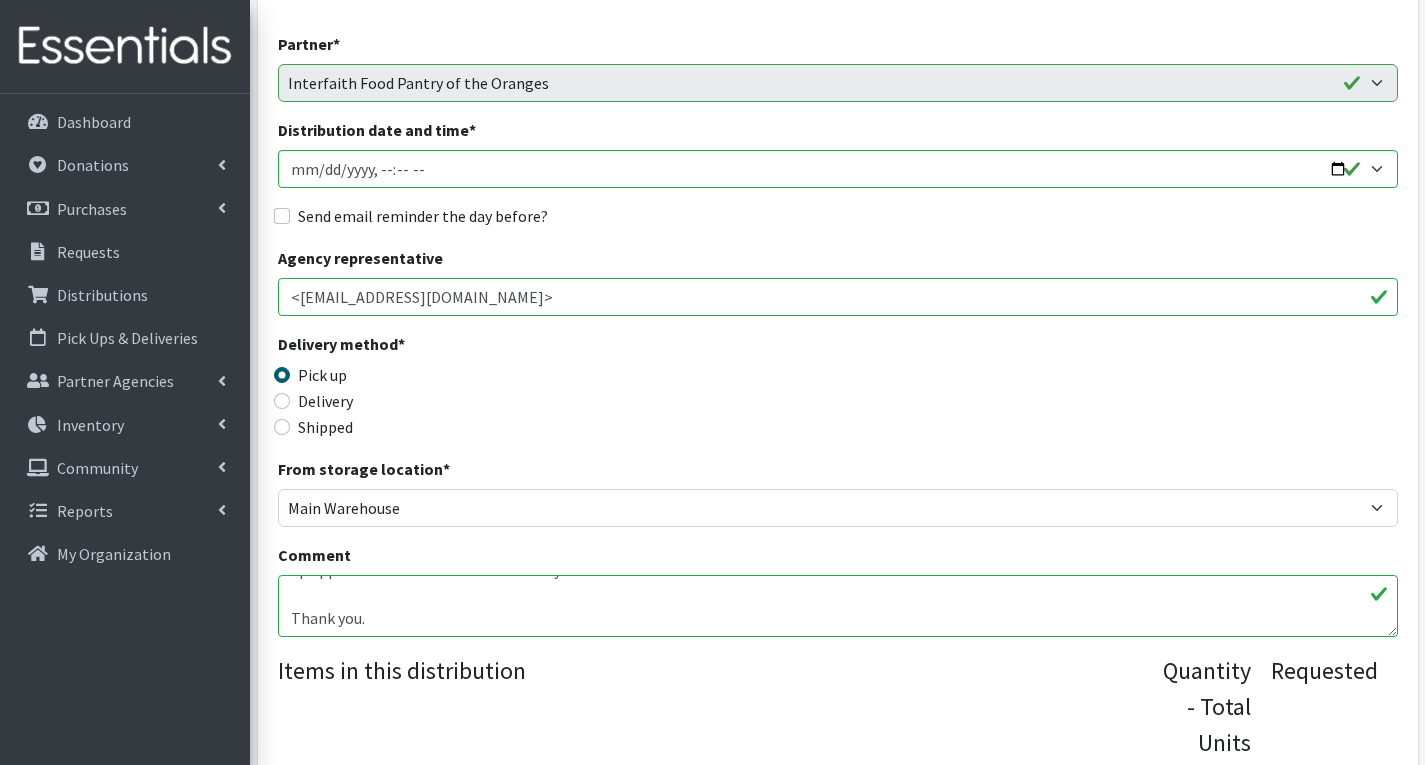 type on "54" 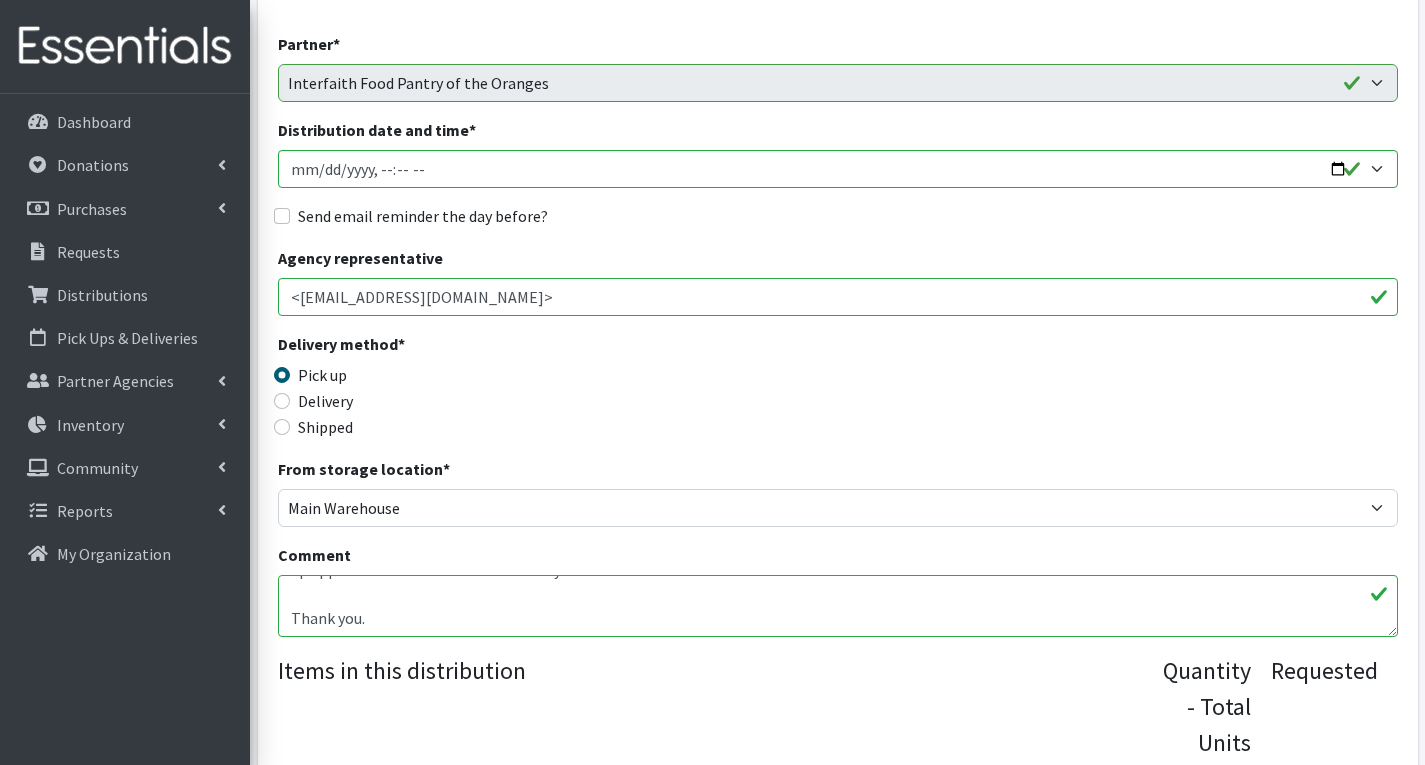 click on "This is the Interfaith Food Pantry of the Oranges (IFPO) request for July 2025. We at the IFPO are grateful for all that we receive so that we can help our clients. Thank you.
Basing diaper order quantity limits on those from June, since I don't see ones updated for July.  We would like to receive the maximum limit of diapers in sizes #4, #5 and #6. Thanks very much!
For "Incontinence - Youth," may we please have:
> Pull-ups ( AKA disposable incontinence underwear) S/M 40-70 lbs
> Pull-ups ( AKA disposable incontinence underwear) L/XL 60-125 lbs
For "Incontinence - Adult," may we please have:
> Pull-ups ( AKA disposable incontinence underwear) M for Waist Size 28"-40"
> Pull-ups ( AKA disposable incontinence underwear) L for Waist Size 40"-56"
If it is not an imposition, we will send Jeanne & John Scott to pick-up these baby essentials on Wednesday morning, July 30th at 10am. We'll set the pick up appointment once the order is ready.
Thank you." at bounding box center [838, 606] 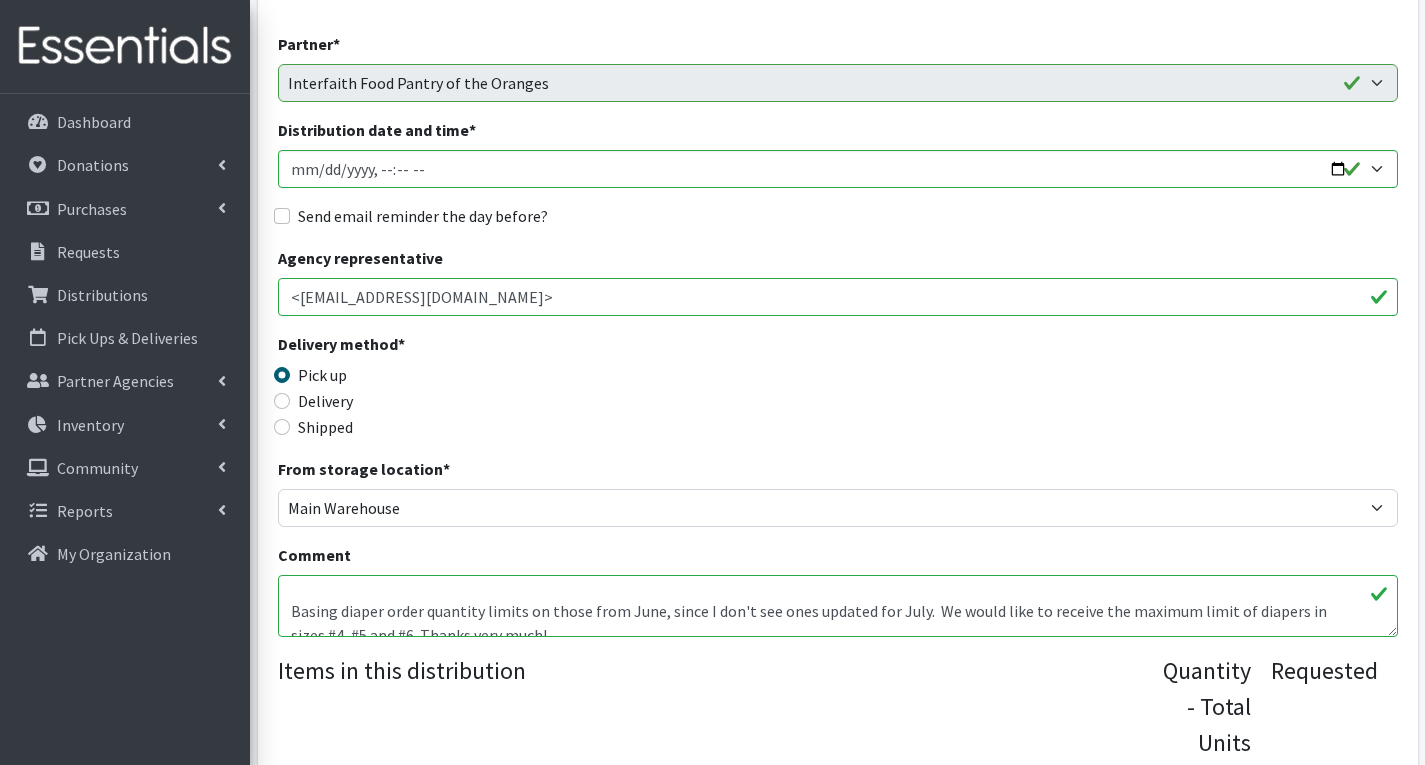 scroll, scrollTop: 31, scrollLeft: 0, axis: vertical 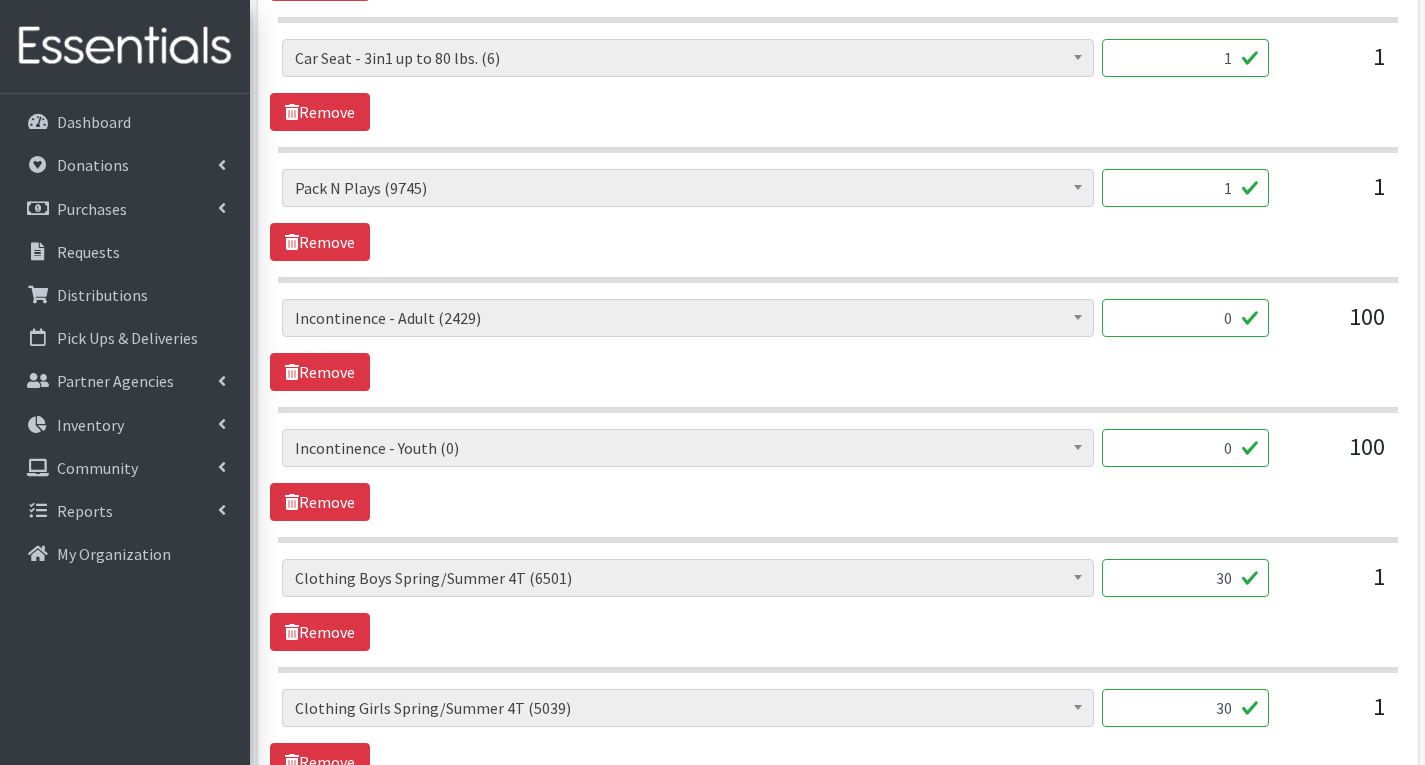 click on "0" at bounding box center (1185, 318) 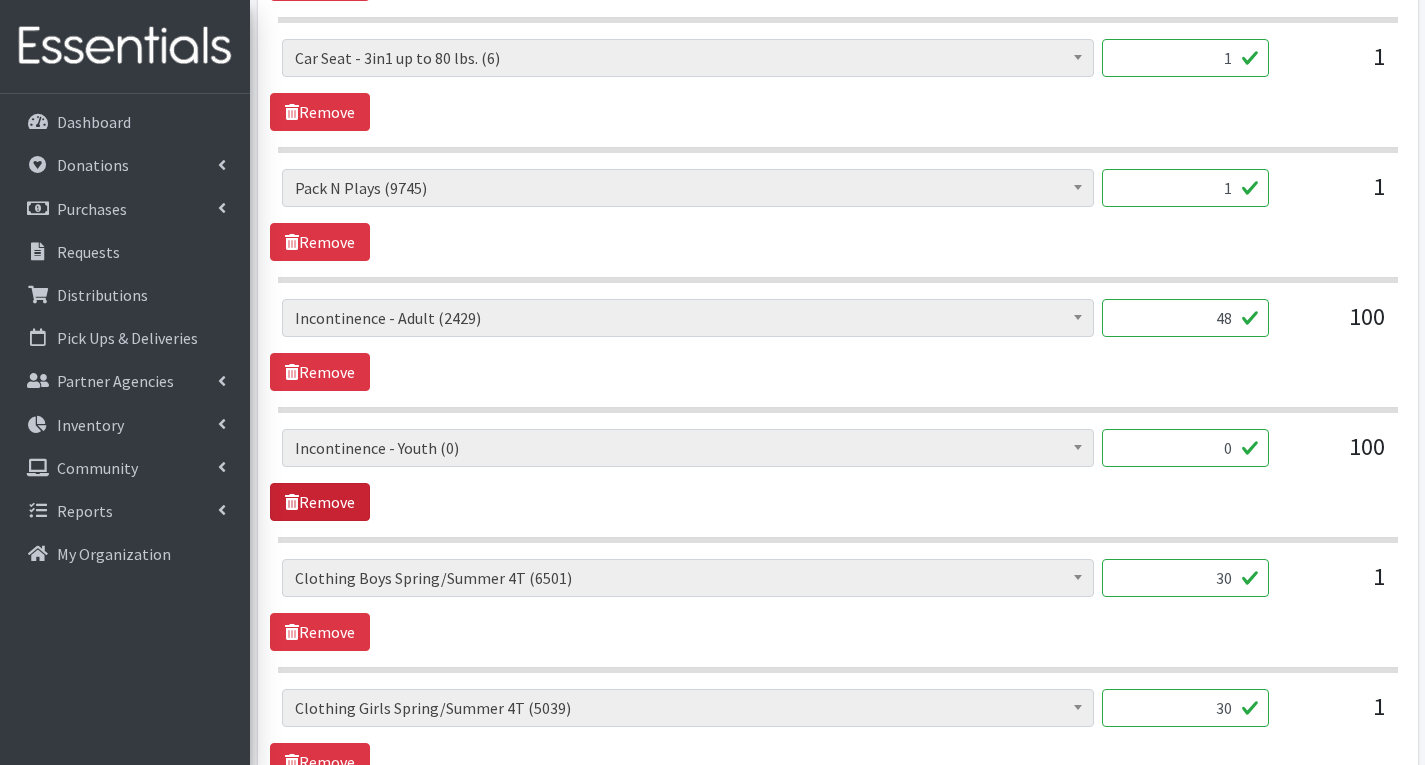 type on "48" 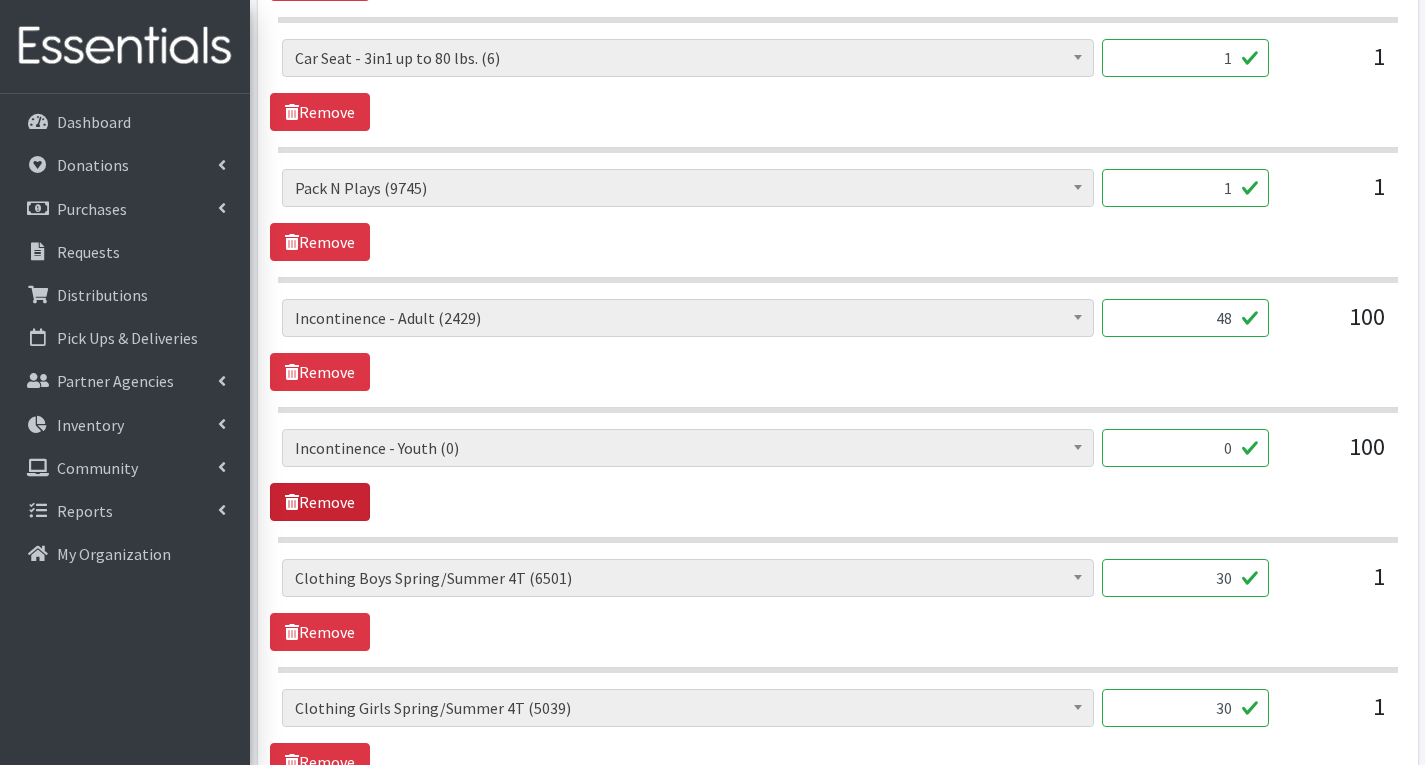 click on "Remove" at bounding box center [320, 502] 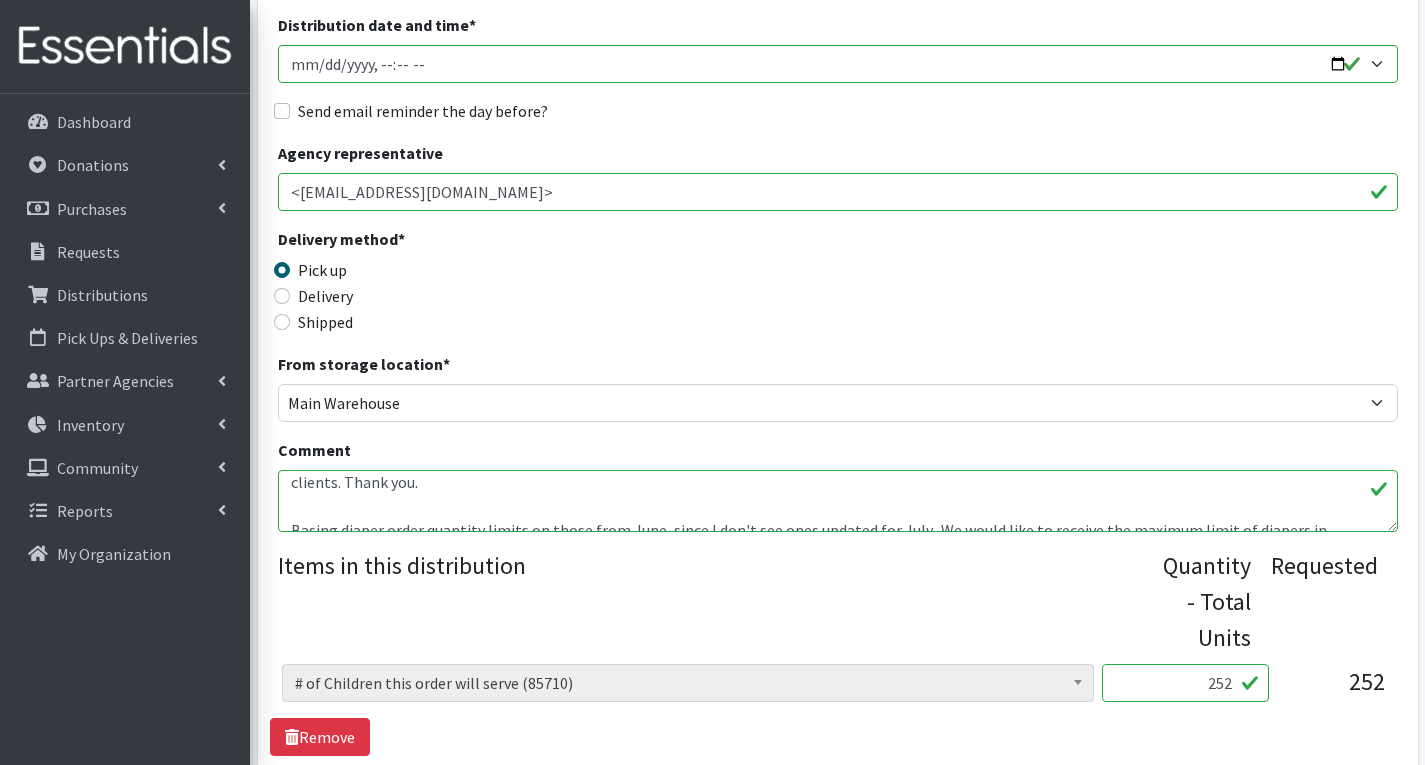 scroll, scrollTop: 300, scrollLeft: 0, axis: vertical 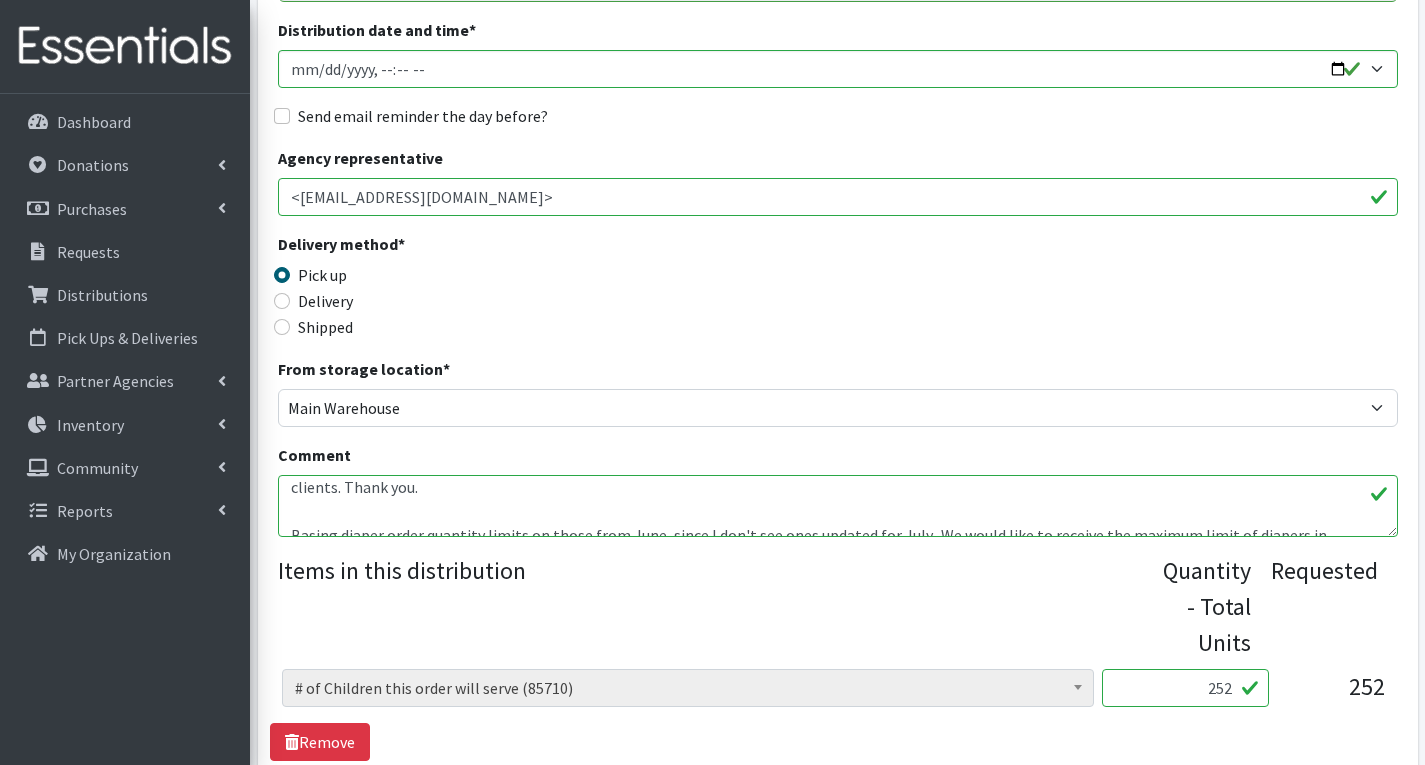 click on "This is the Interfaith Food Pantry of the Oranges (IFPO) request for [DATE]. We at the IFPO are grateful for all that we receive so that we can help our clients. Thank you.
Basing diaper order quantity limits on those from June, since I don't see ones updated for July.  We would like to receive the maximum limit of diapers in sizes #4, #5 and #6. Thanks very much!
For "Incontinence - Youth," may we please have:
> Pull-ups ( AKA disposable incontinence underwear) S/M 40-70 lbs
> Pull-ups ( AKA disposable incontinence underwear) L/XL 60-125 lbs
For "Incontinence - Adult," may we please have:
> Pull-ups ( AKA disposable incontinence underwear) M for Waist Size 28"-40"
> Pull-ups ( AKA disposable incontinence underwear) L for Waist Size 40"-56"
If it is not an imposition, we will send [PERSON_NAME] & [PERSON_NAME] to pick-up these baby essentials [DATE] morning, [DATE] 10am. We'll set the pick up appointment once the order is ready.
Thank you." at bounding box center (838, 506) 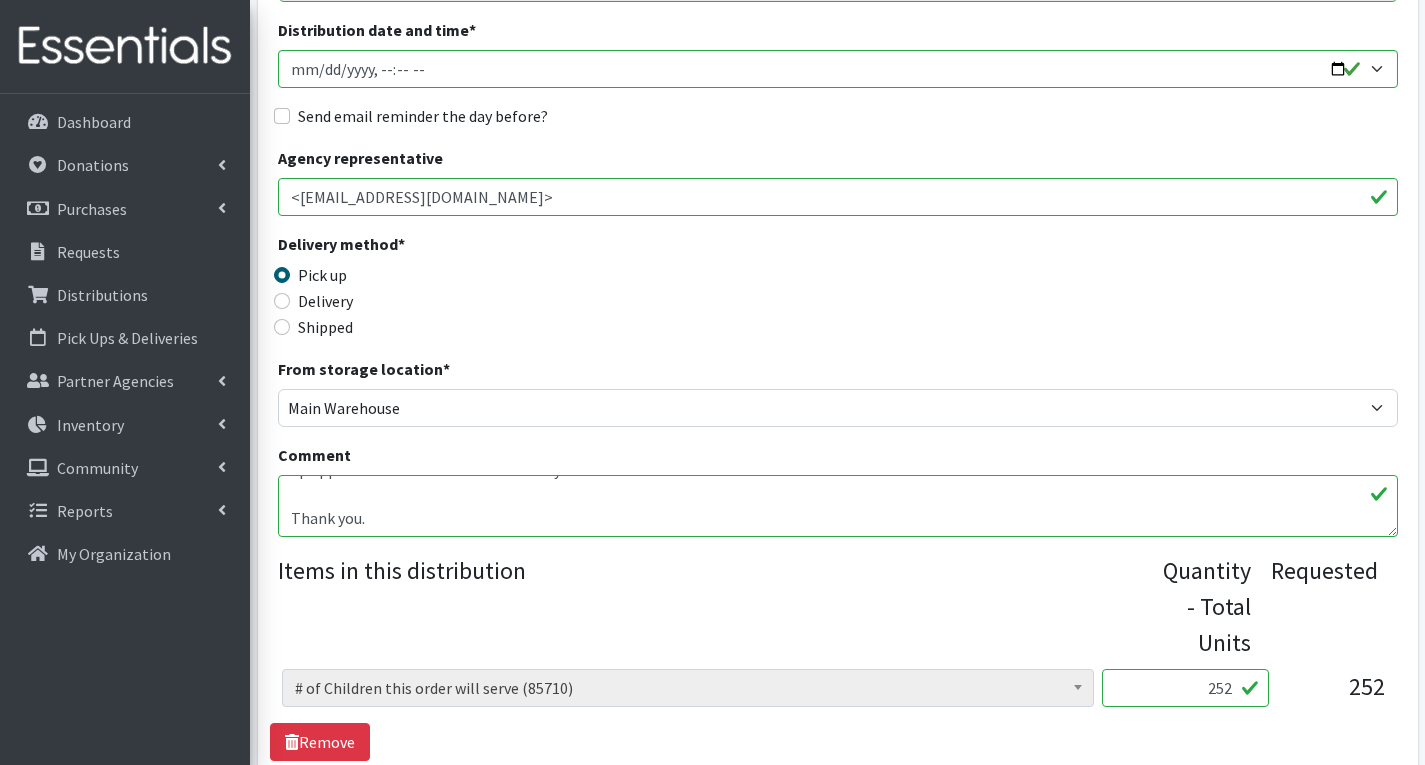 scroll, scrollTop: 472, scrollLeft: 0, axis: vertical 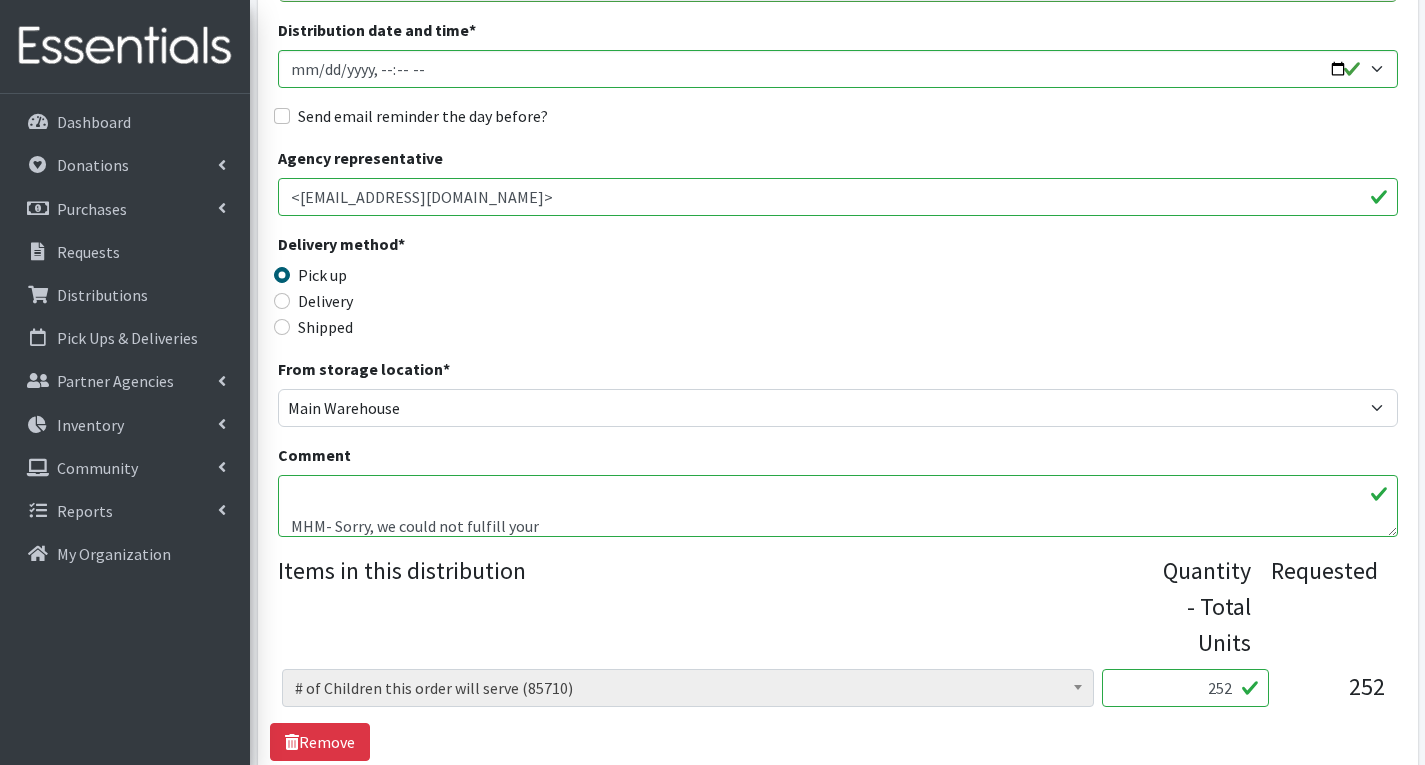 type on "This is the Interfaith Food Pantry of the Oranges (IFPO) request for July 2025. We at the IFPO are grateful for all that we receive so that we can help our clients. Thank you.
Basing diaper order quantity limits on those from June, since I don't see ones updated for July.  We would like to receive the maximum limit of diapers in sizes #4, #5 and #6. Thanks very much!
For "Incontinence - Youth," may we please have:
> Pull-ups ( AKA disposable incontinence underwear) S/M 40-70 lbs
> Pull-ups ( AKA disposable incontinence underwear) L/XL 60-125 lbs
For "Incontinence - Adult," may we please have:
> Pull-ups ( AKA disposable incontinence underwear) M for Waist Size 28"-40"
> Pull-ups ( AKA disposable incontinence underwear) L for Waist Size 40"-56"
If it is not an imposition, we will send Jeanne & John Scott to pick-up these baby essentials on Wednesday morning, July 30th at 10am. We'll set the pick up appointment once the order is ready.
Thank you.
MHM- Sorry, we could not fulfill your" 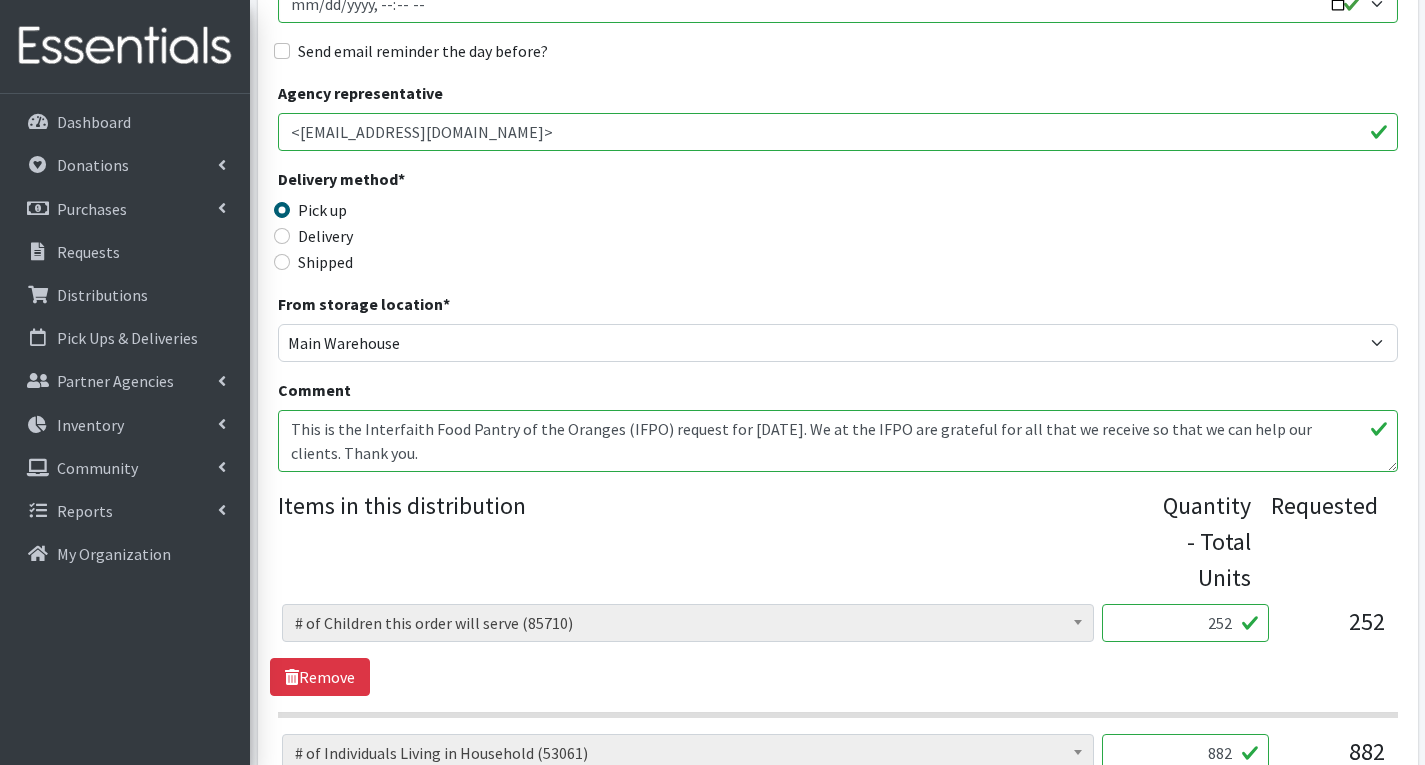 scroll, scrollTop: 434, scrollLeft: 0, axis: vertical 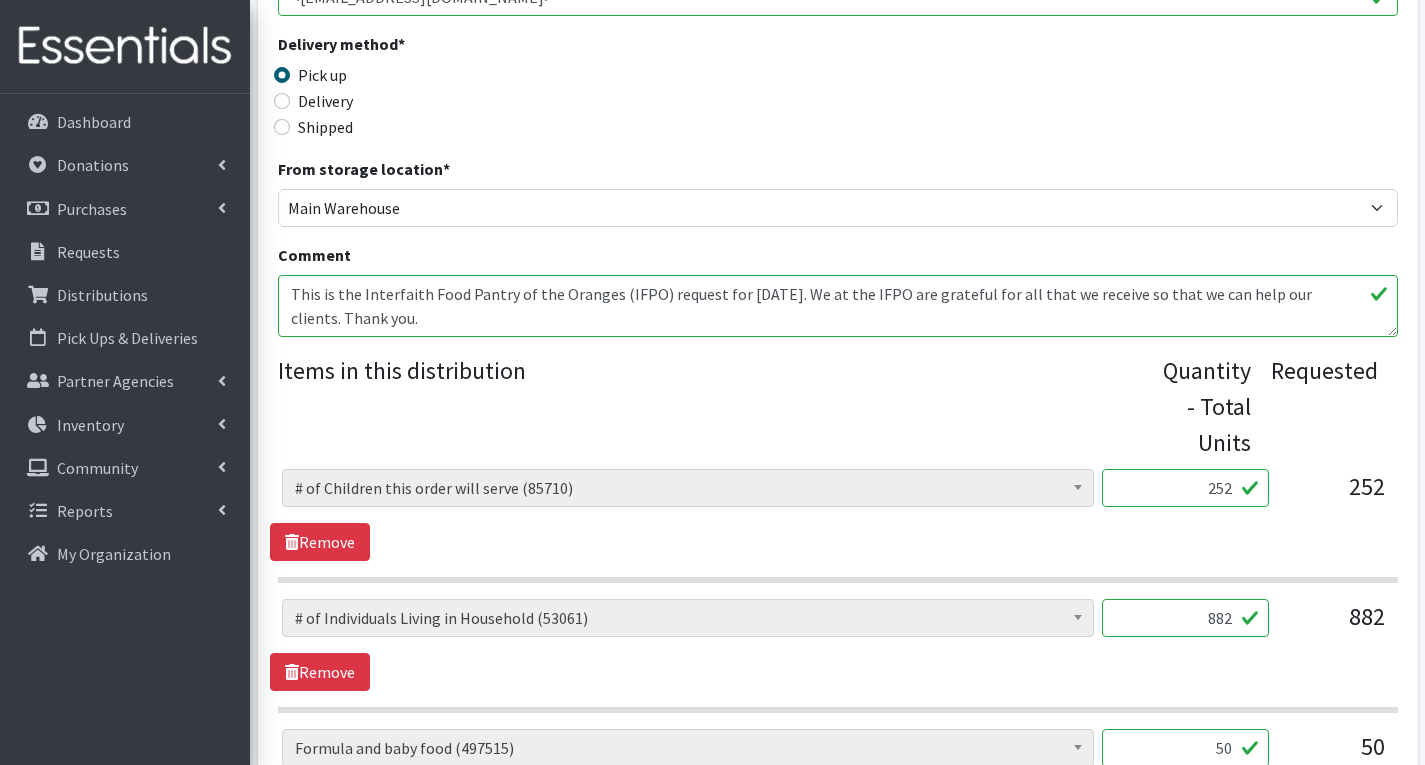 click on "This is the Interfaith Food Pantry of the Oranges (IFPO) request for [DATE]. We at the IFPO are grateful for all that we receive so that we can help our clients. Thank you.
Basing diaper order quantity limits on those from June, since I don't see ones updated for July.  We would like to receive the maximum limit of diapers in sizes #4, #5 and #6. Thanks very much!
For "Incontinence - Youth," may we please have:
> Pull-ups ( AKA disposable incontinence underwear) S/M 40-70 lbs
> Pull-ups ( AKA disposable incontinence underwear) L/XL 60-125 lbs
For "Incontinence - Adult," may we please have:
> Pull-ups ( AKA disposable incontinence underwear) M for Waist Size 28"-40"
> Pull-ups ( AKA disposable incontinence underwear) L for Waist Size 40"-56"
If it is not an imposition, we will send [PERSON_NAME] & [PERSON_NAME] to pick-up these baby essentials [DATE] morning, [DATE] 10am. We'll set the pick up appointment once the order is ready.
Thank you." at bounding box center [838, 306] 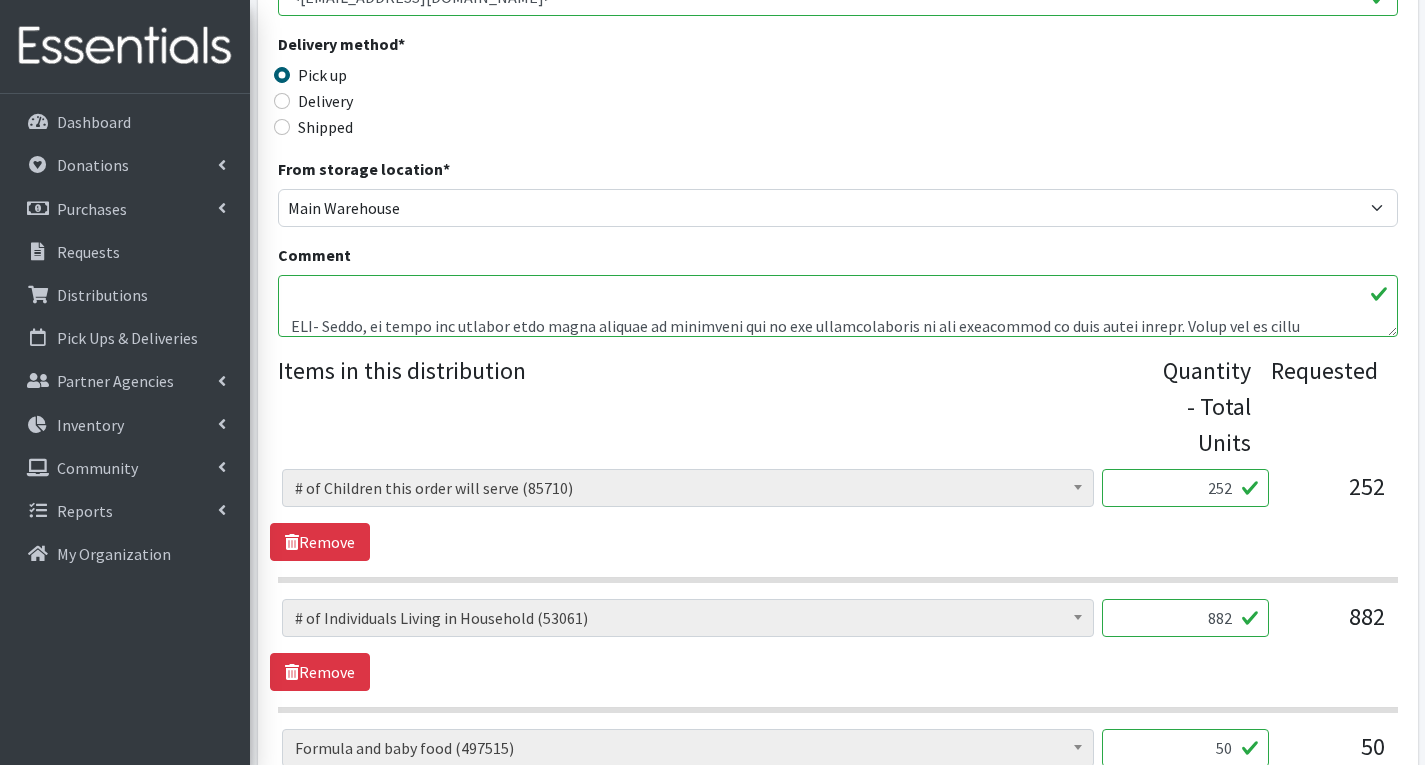 scroll, scrollTop: 496, scrollLeft: 0, axis: vertical 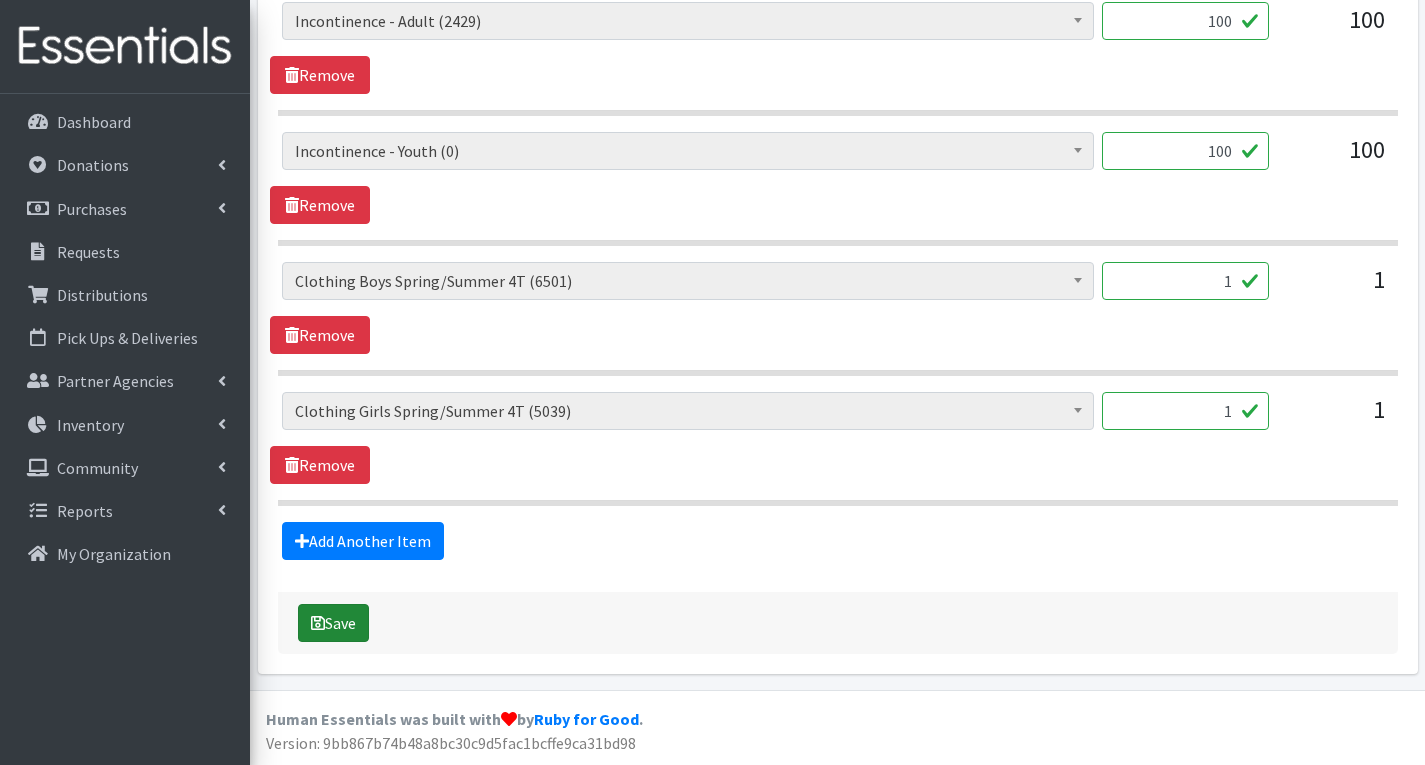 type on "This is the Interfaith Food Pantry of the Oranges (IFPO) request for July 2025. We at the IFPO are grateful for all that we receive so that we can help our clients. Thank you.
Basing diaper order quantity limits on those from June, since I don't see ones updated for July.  We would like to receive the maximum limit of diapers in sizes #4, #5 and #6. Thanks very much!
For "Incontinence - Youth," may we please have:
> Pull-ups ( AKA disposable incontinence underwear) S/M 40-70 lbs
> Pull-ups ( AKA disposable incontinence underwear) L/XL 60-125 lbs
For "Incontinence - Adult," may we please have:
> Pull-ups ( AKA disposable incontinence underwear) M for Waist Size 28"-40"
> Pull-ups ( AKA disposable incontinence underwear) L for Waist Size 40"-56"
If it is not an imposition, we will send Jeanne & John Scott to pick-up these baby essentials on Wednesday morning, July 30th at 10am. We'll set the pick up appointment once the order is ready.
Thank you.
MHM- Sorry, we could not fulfill your order exactly as..." 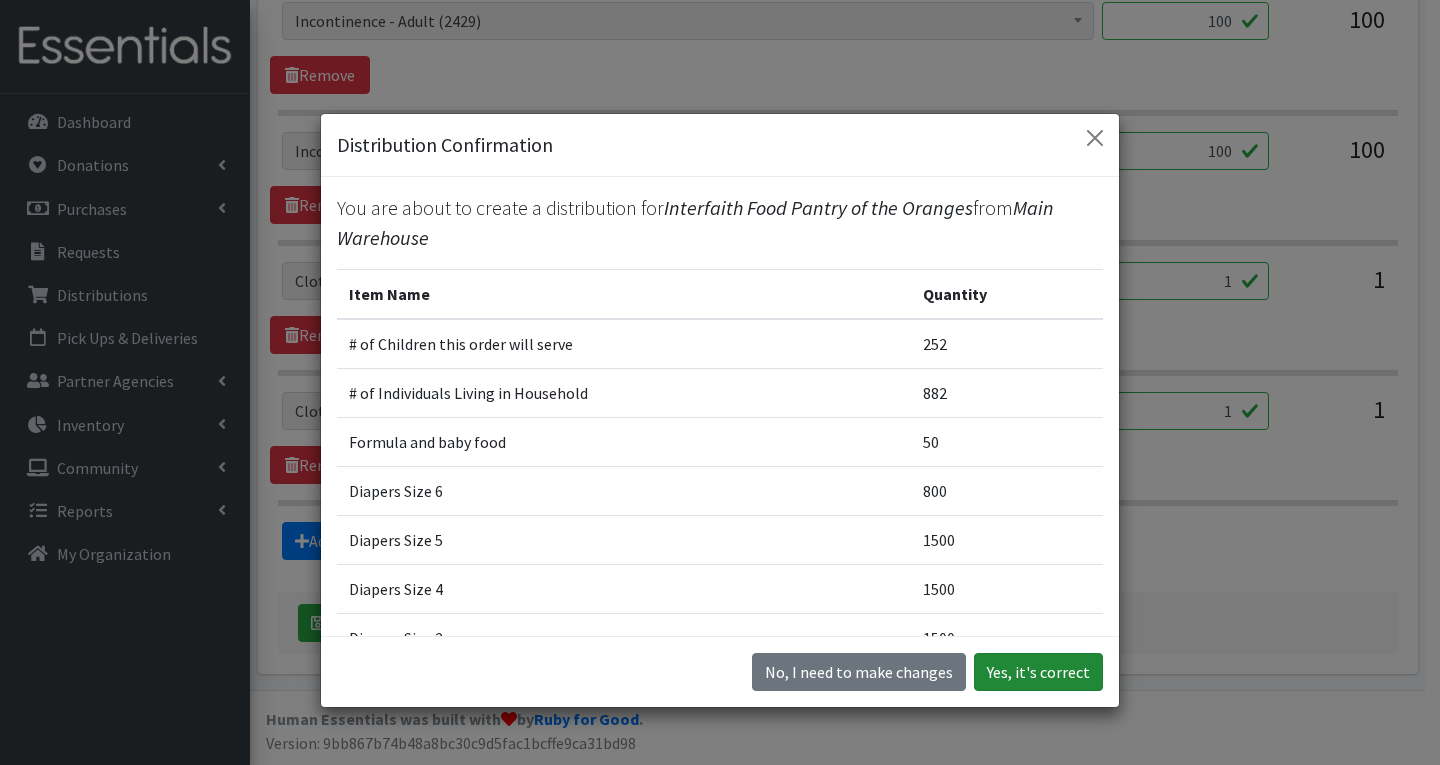 click on "Yes, it's correct" at bounding box center (1038, 672) 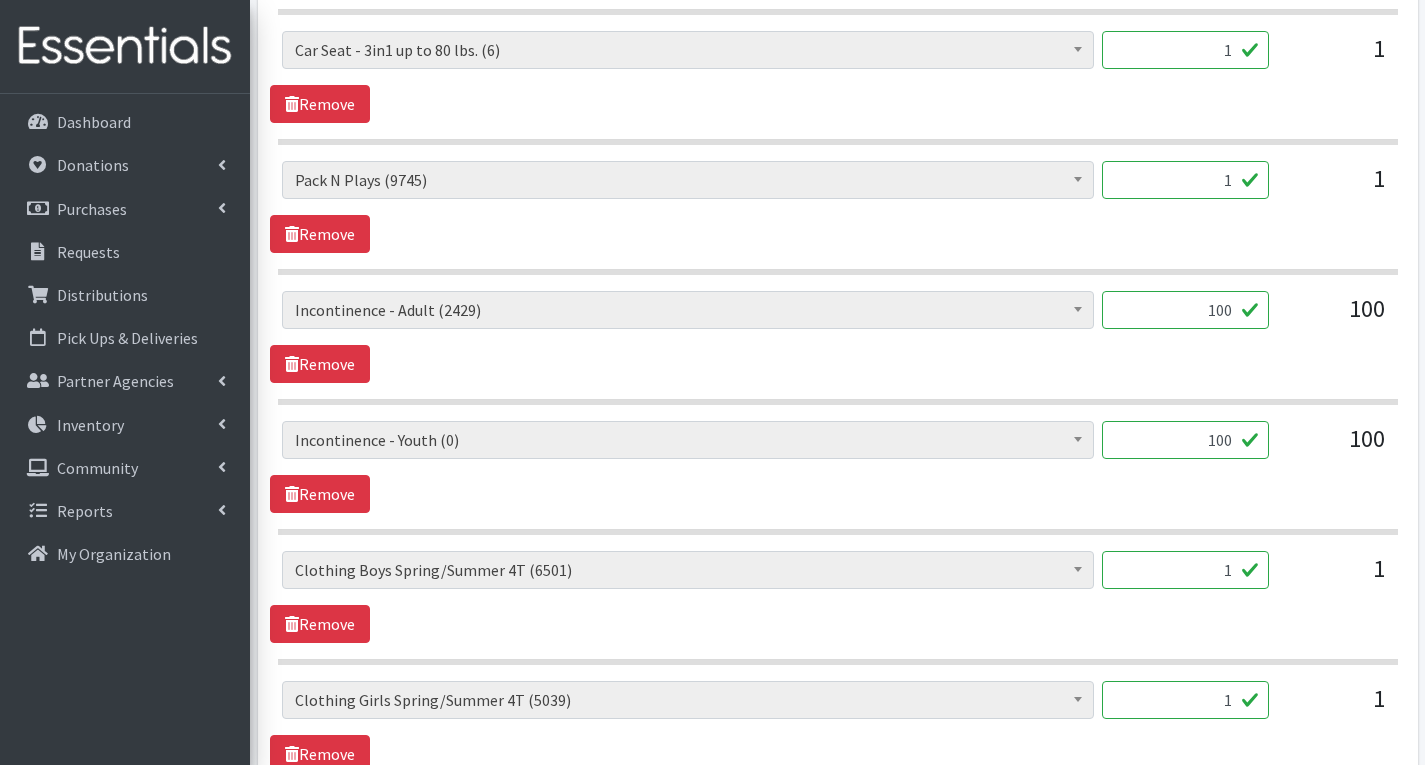 scroll, scrollTop: 2200, scrollLeft: 0, axis: vertical 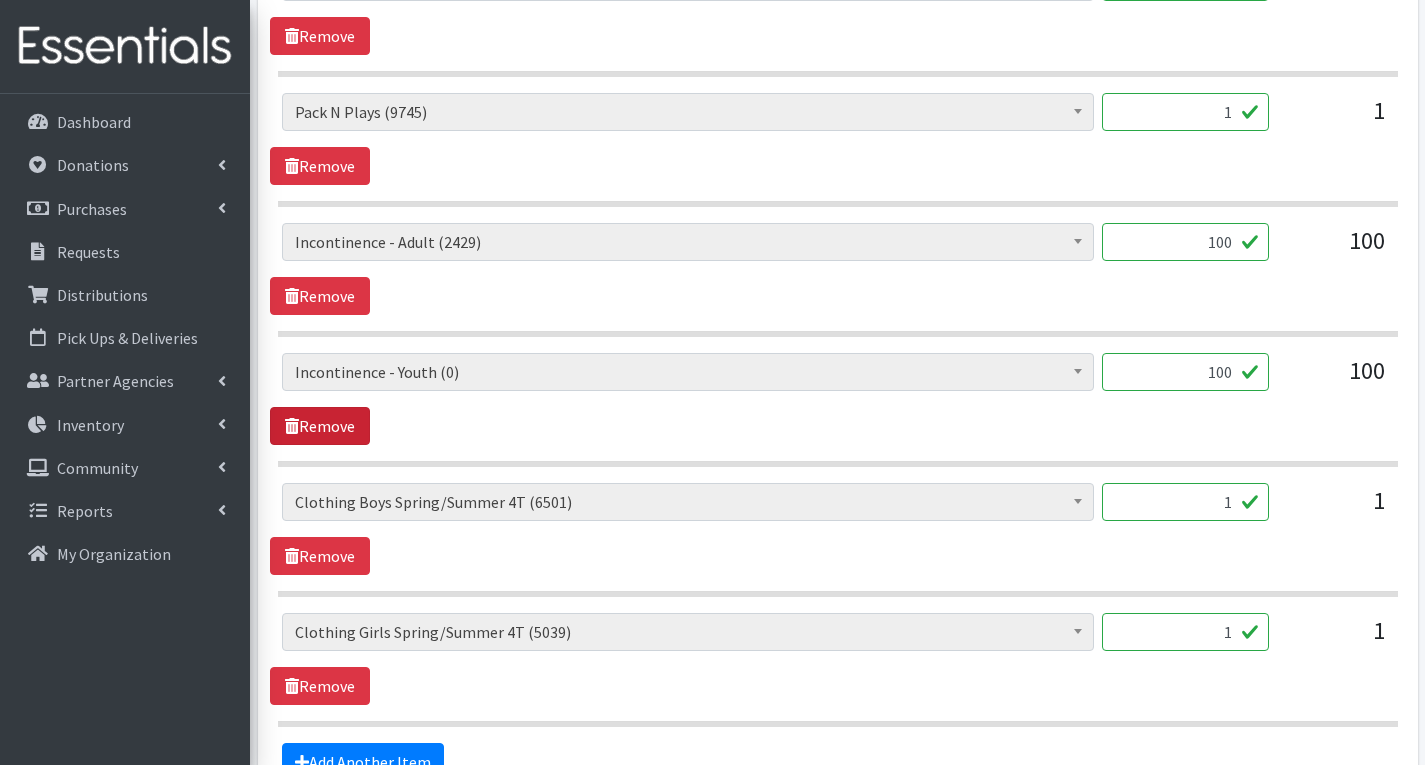 click on "Remove" at bounding box center [320, 426] 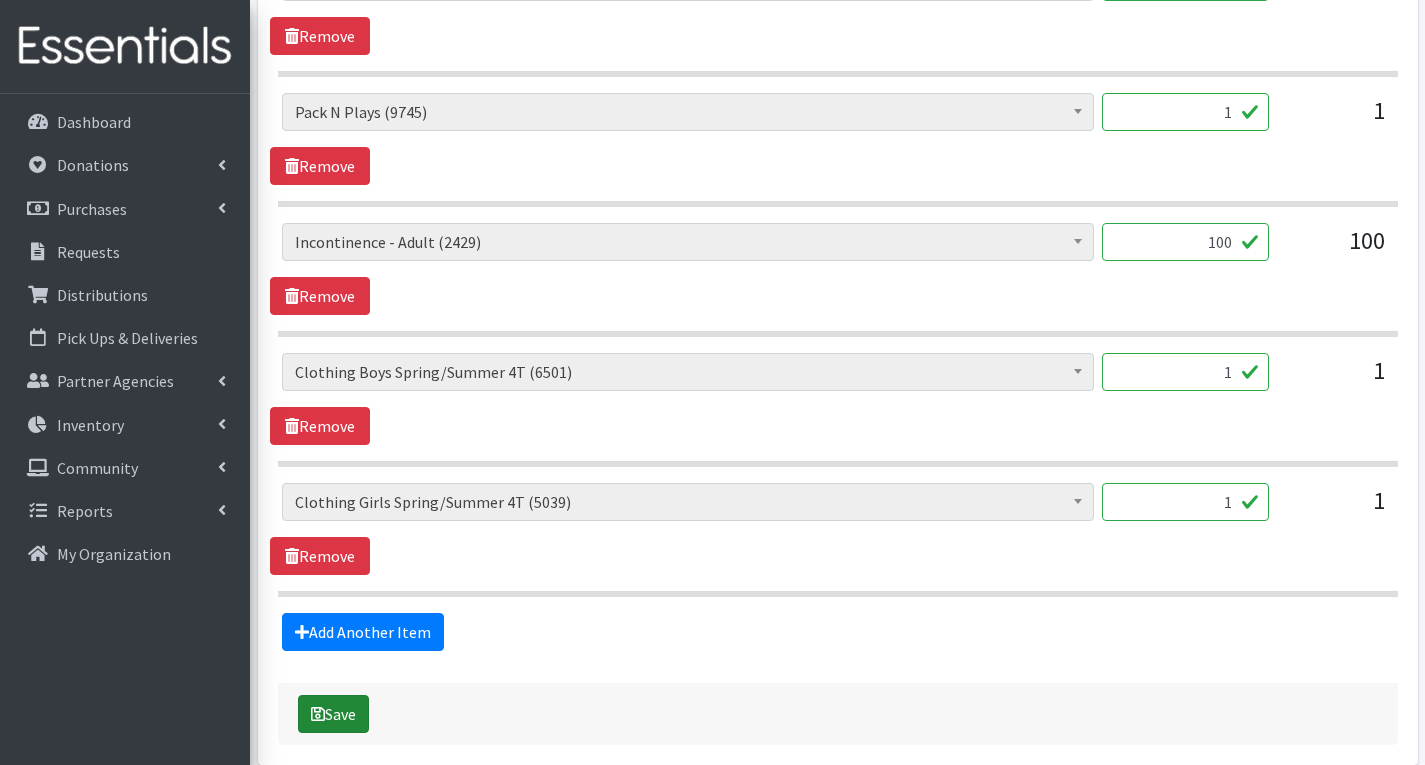 click on "Save" at bounding box center (333, 714) 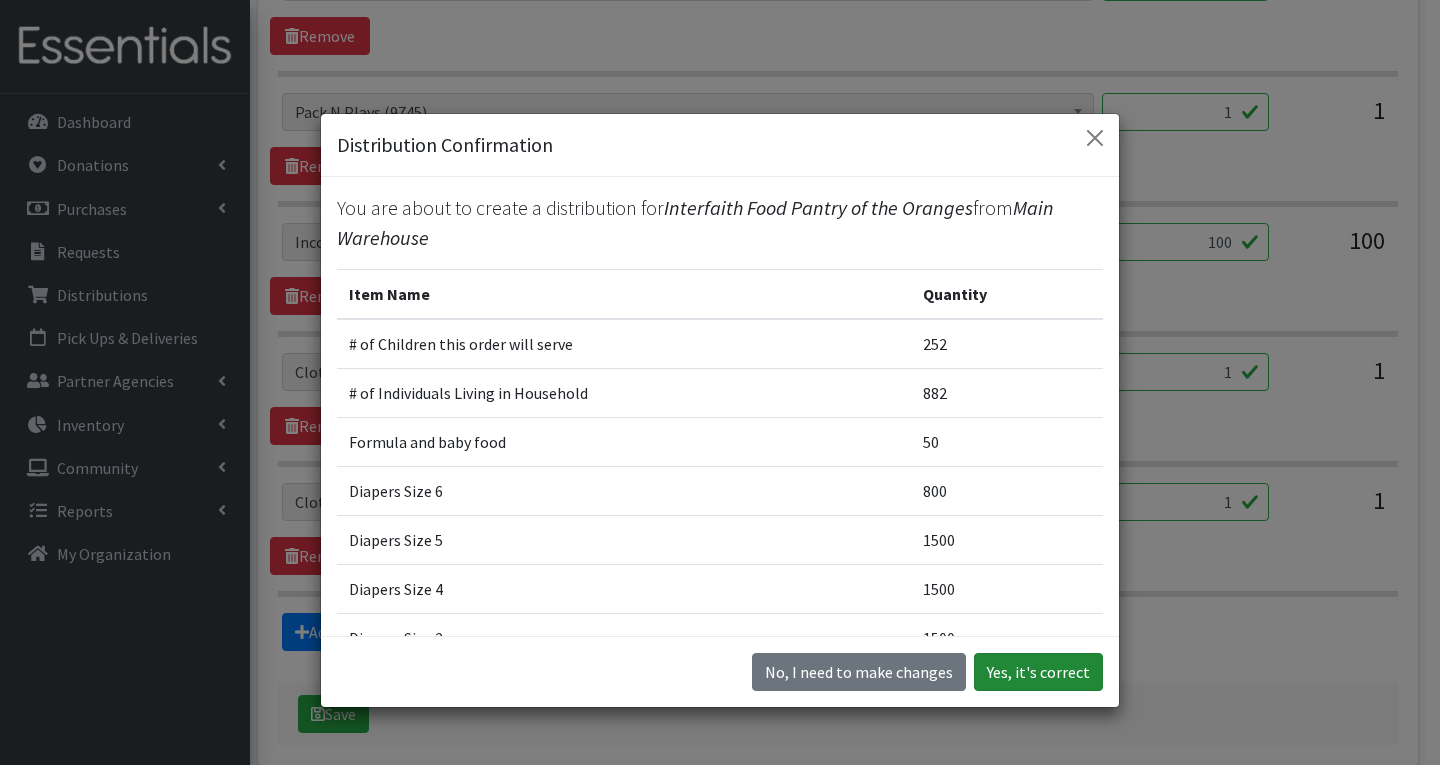 click on "Yes, it's correct" at bounding box center (1038, 672) 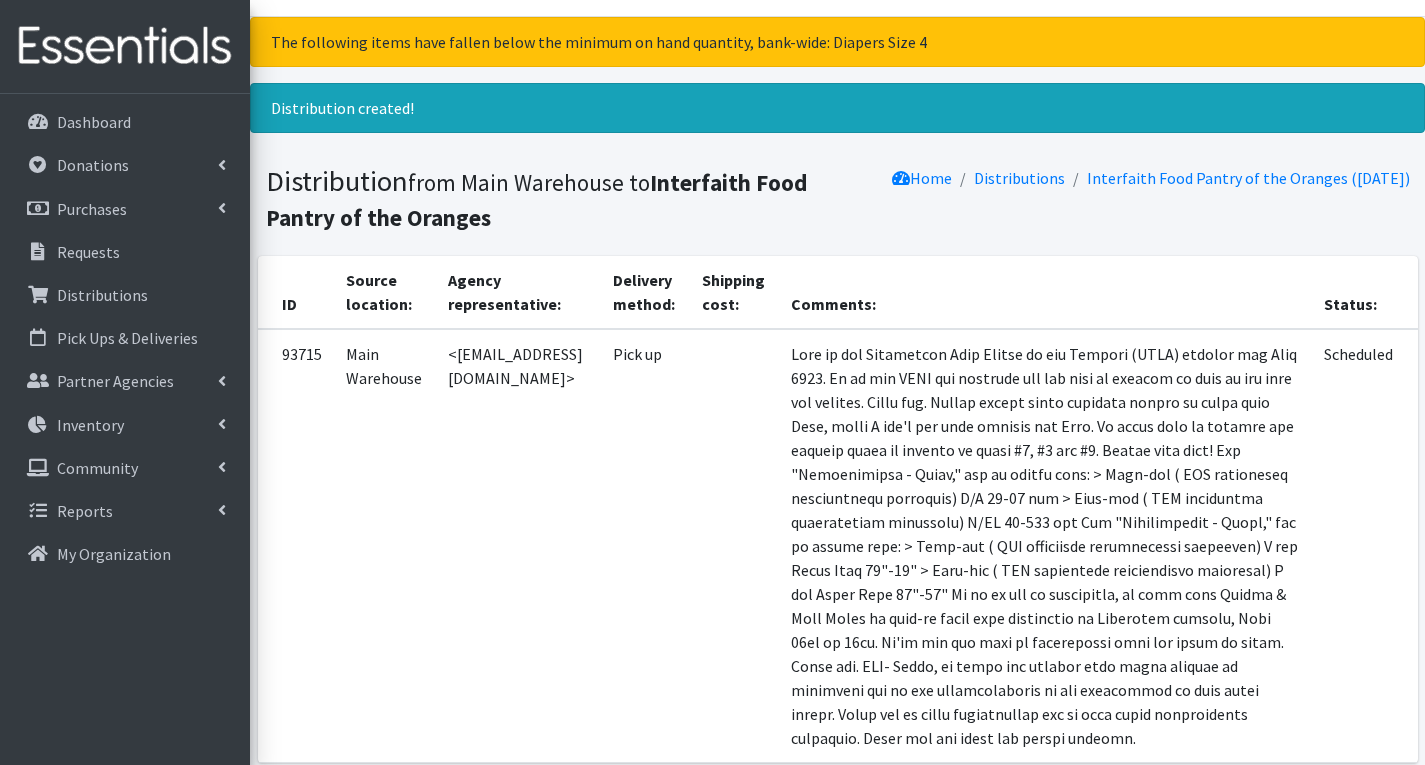 scroll, scrollTop: 0, scrollLeft: 0, axis: both 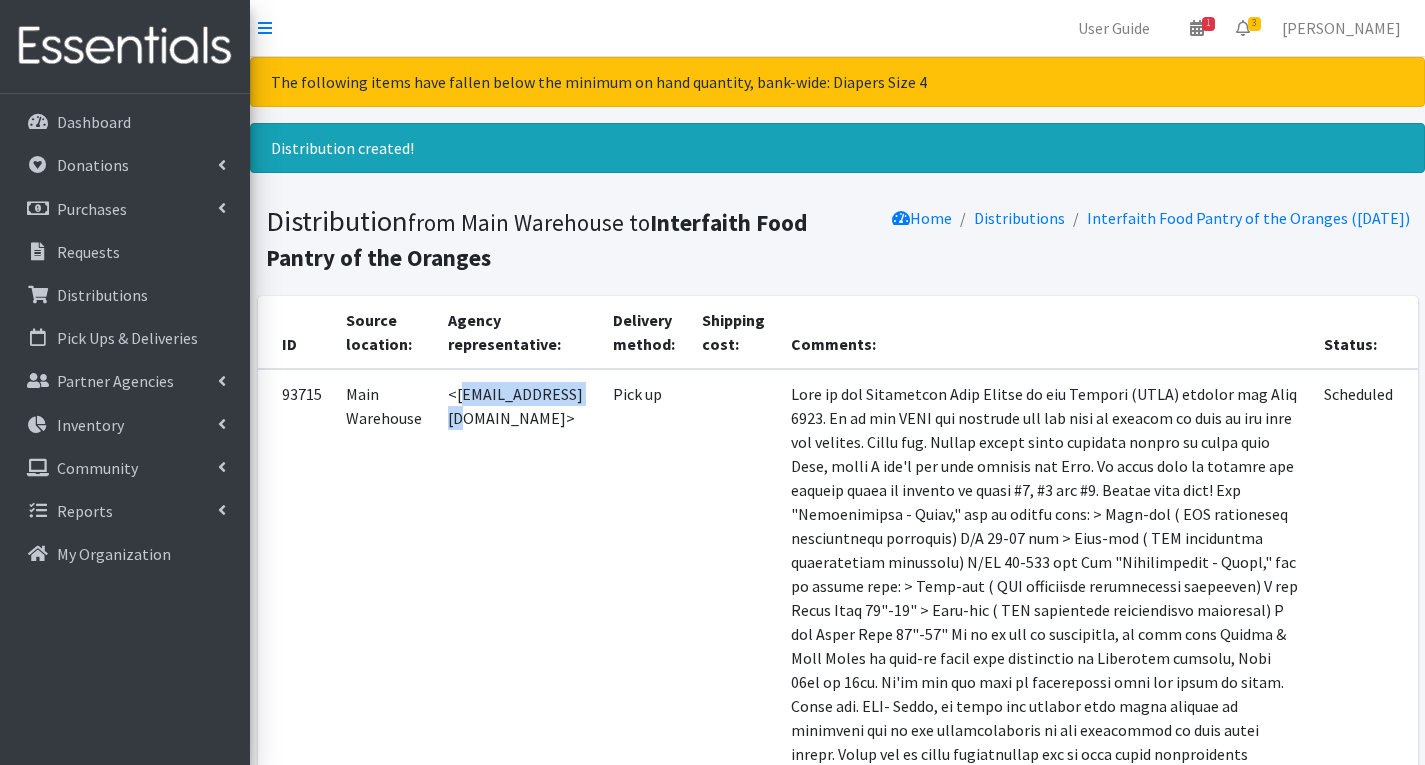 drag, startPoint x: 452, startPoint y: 389, endPoint x: 580, endPoint y: 416, distance: 130.81667 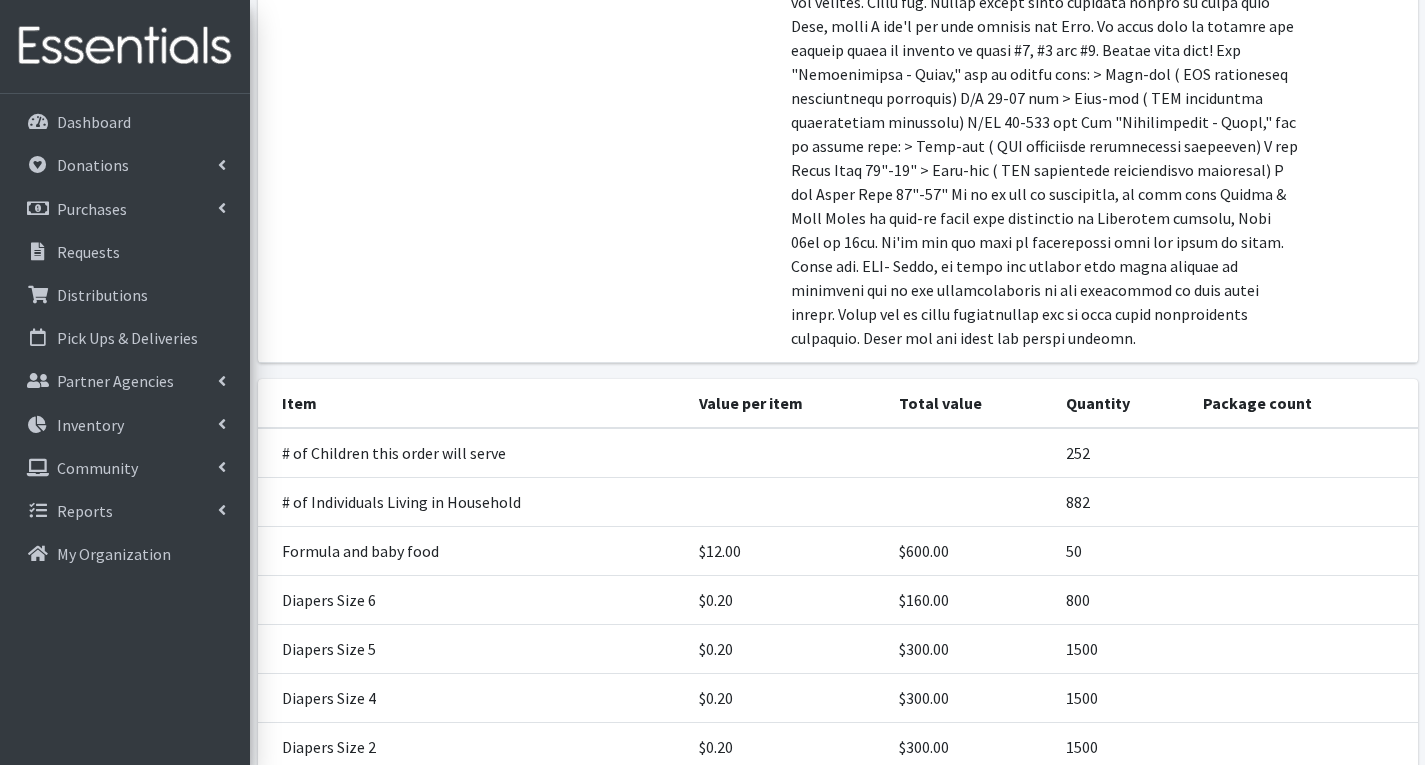 scroll, scrollTop: 500, scrollLeft: 0, axis: vertical 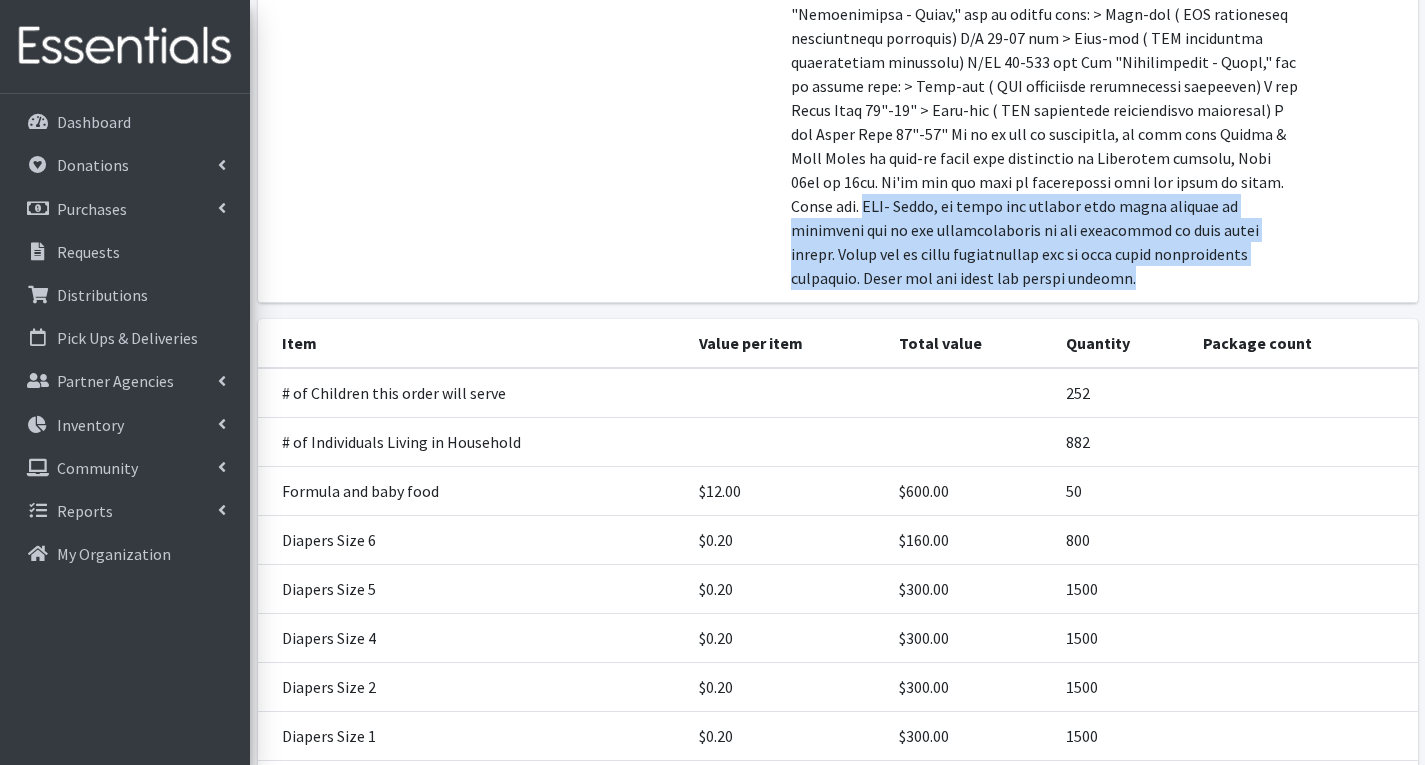 drag, startPoint x: 1254, startPoint y: 184, endPoint x: 1292, endPoint y: 272, distance: 95.85406 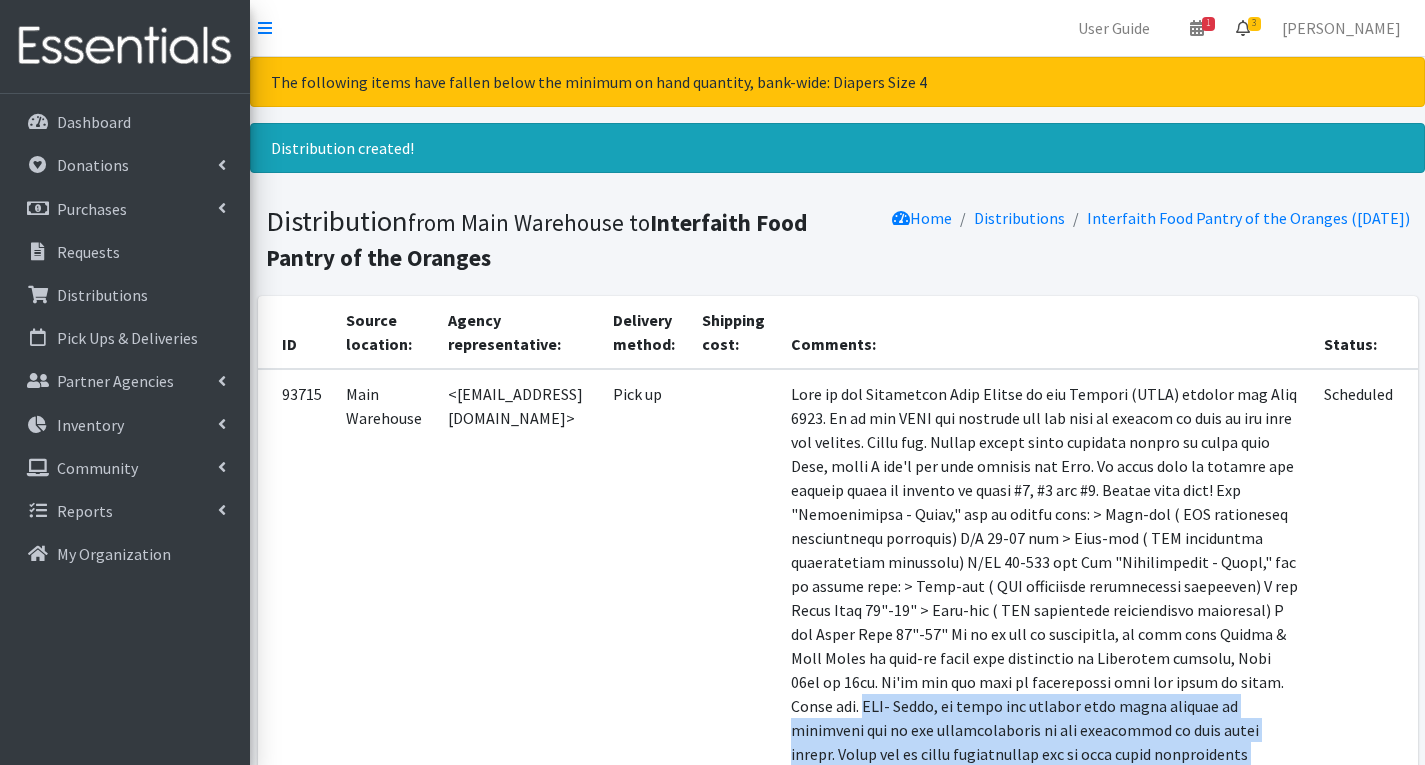 click on "3" at bounding box center (1254, 24) 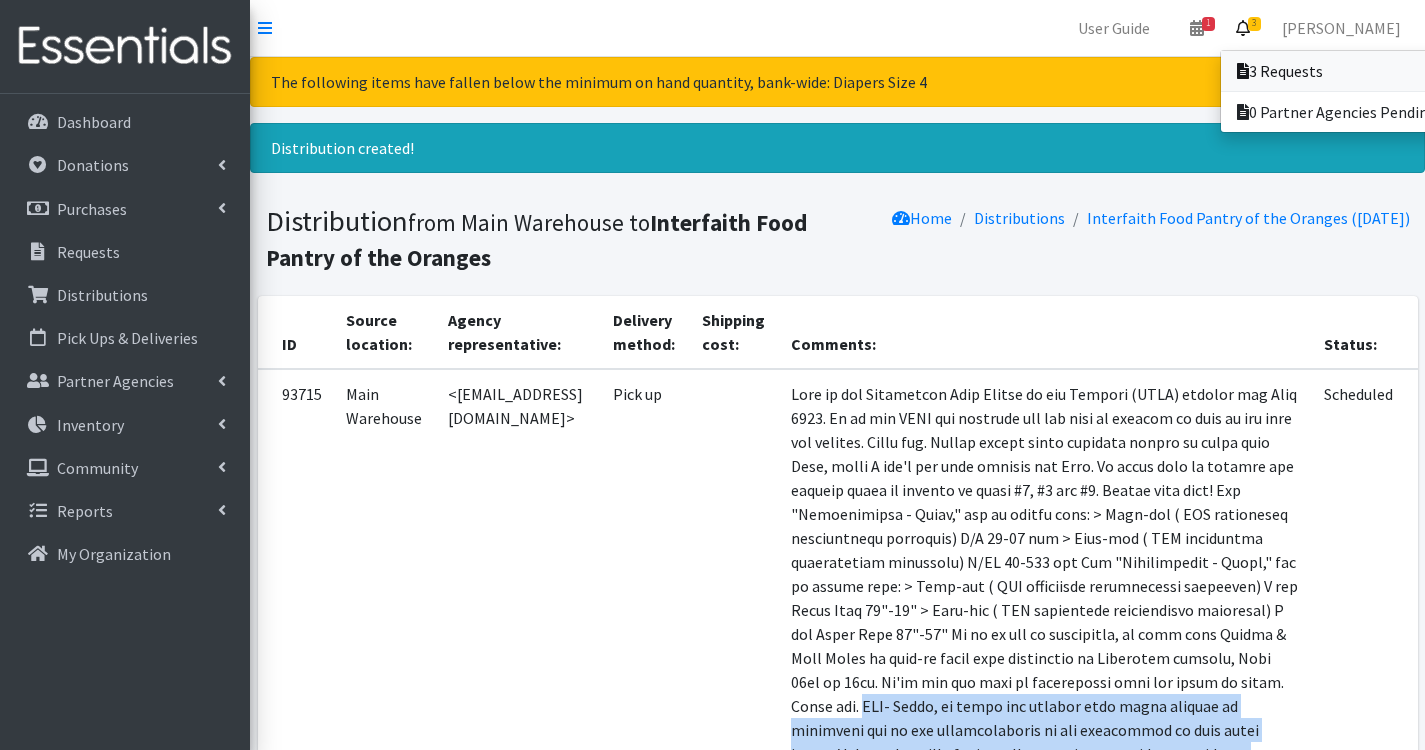 click on "3
Requests" at bounding box center (1360, 71) 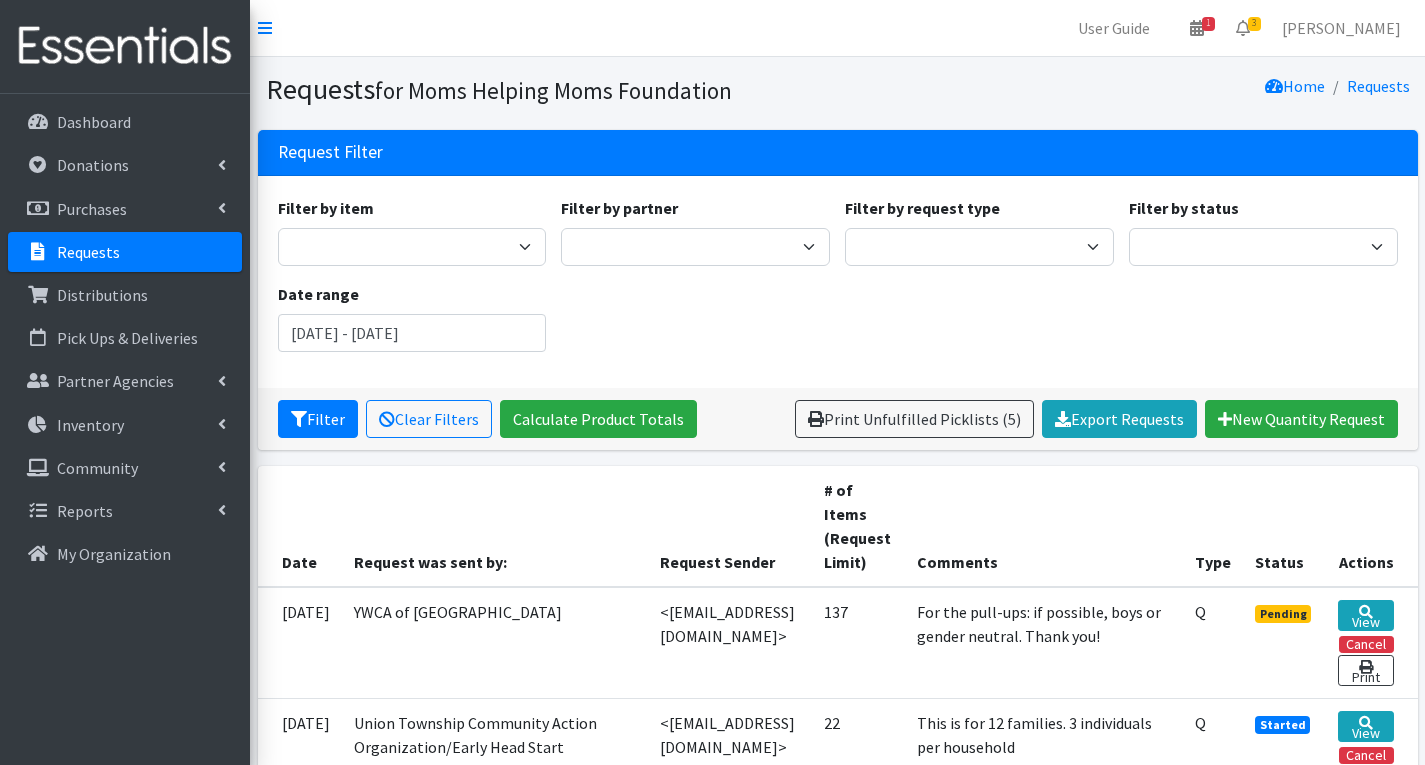 scroll, scrollTop: 0, scrollLeft: 0, axis: both 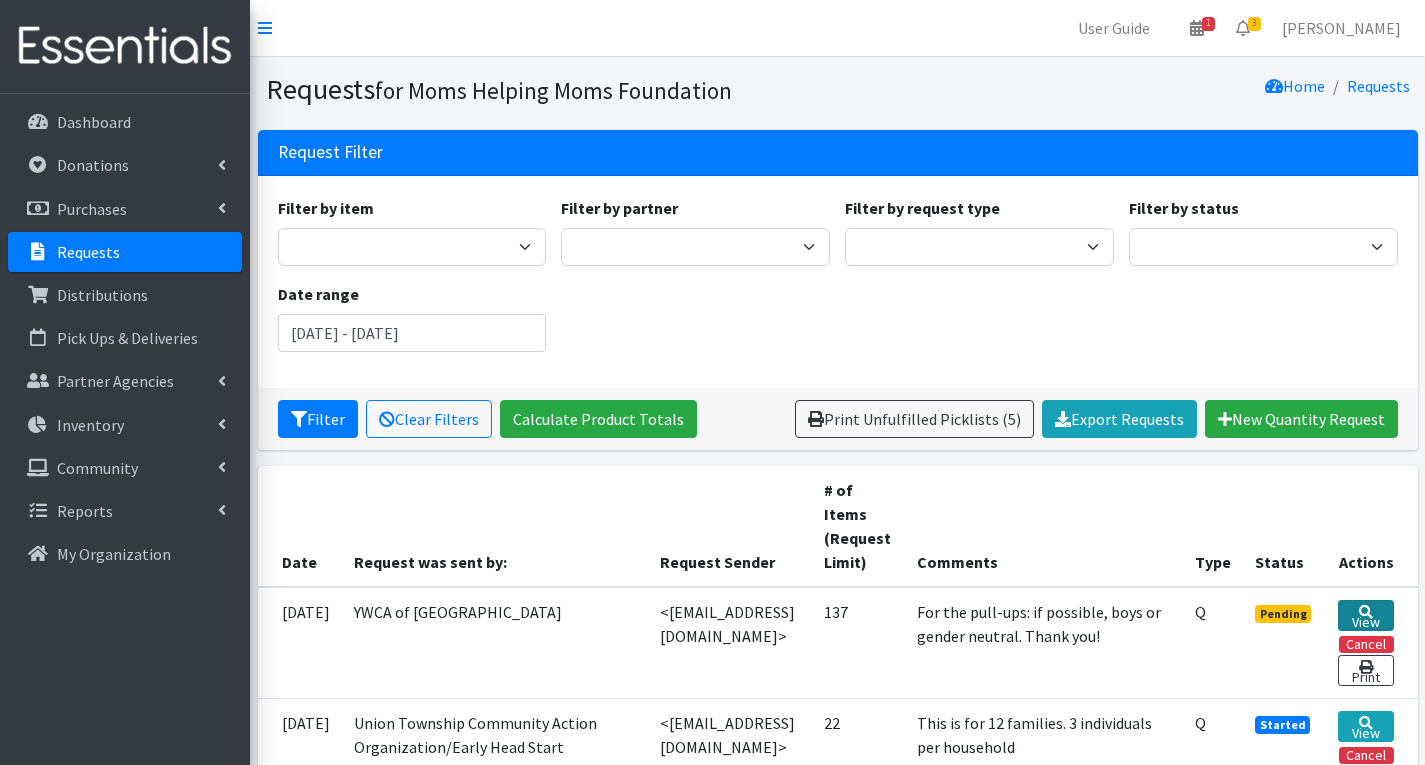 click at bounding box center (1366, 612) 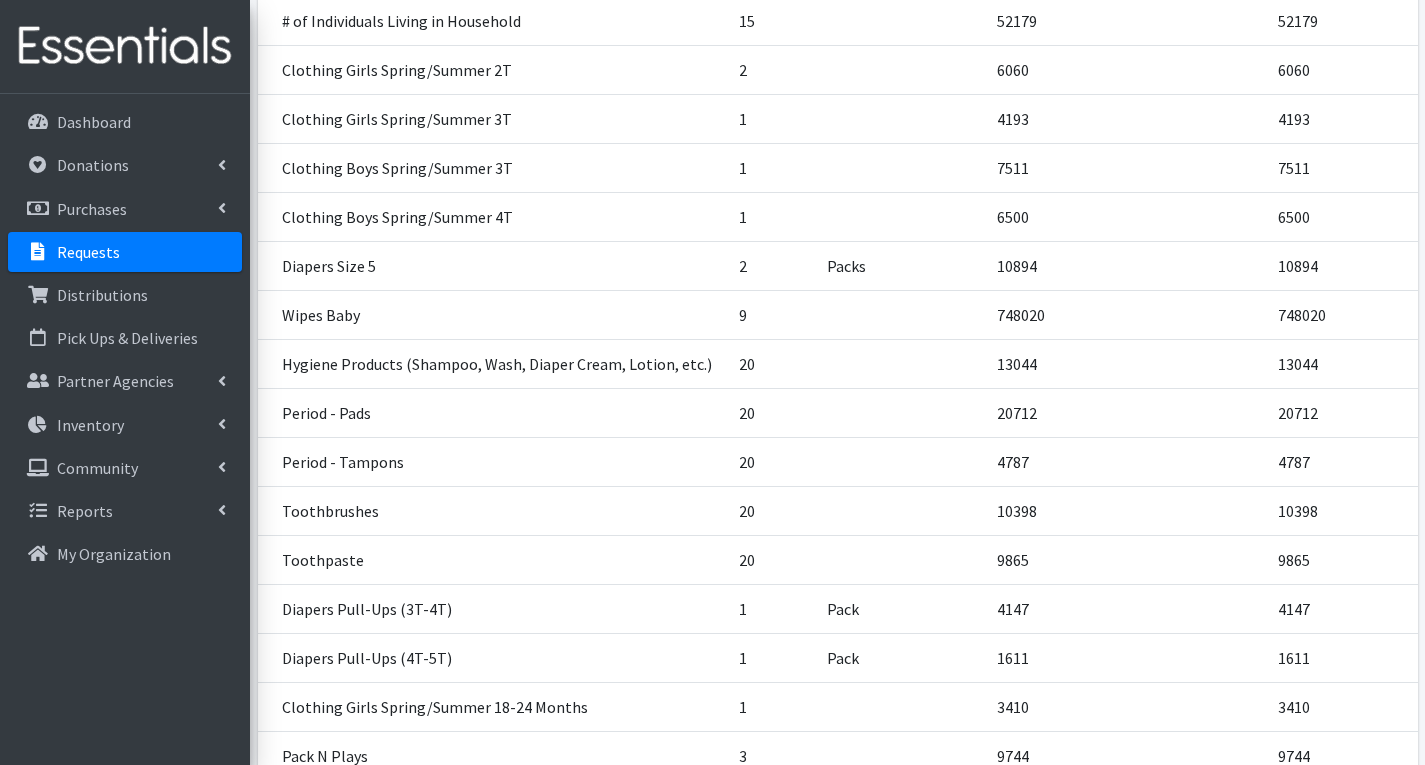 scroll, scrollTop: 500, scrollLeft: 0, axis: vertical 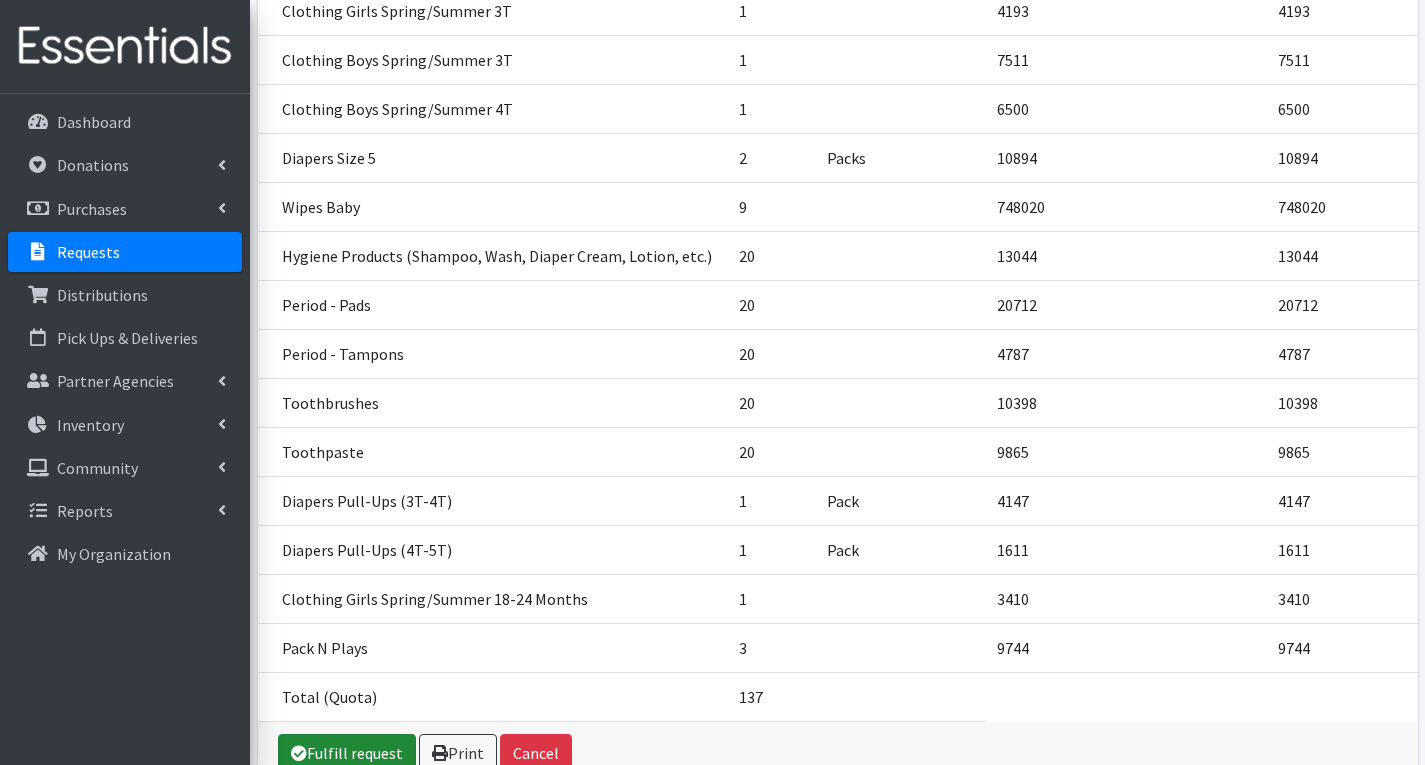 click on "Fulfill request" at bounding box center [347, 753] 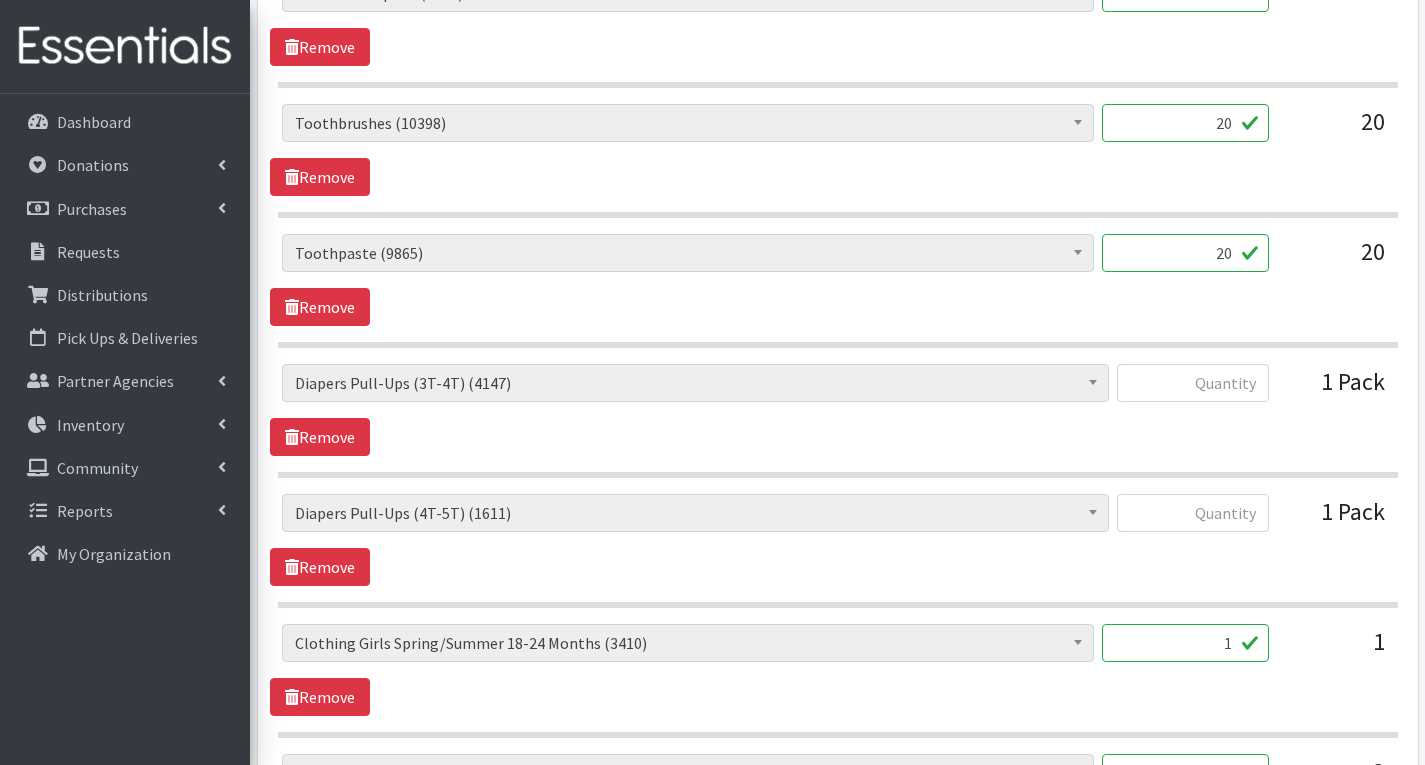 scroll, scrollTop: 2200, scrollLeft: 0, axis: vertical 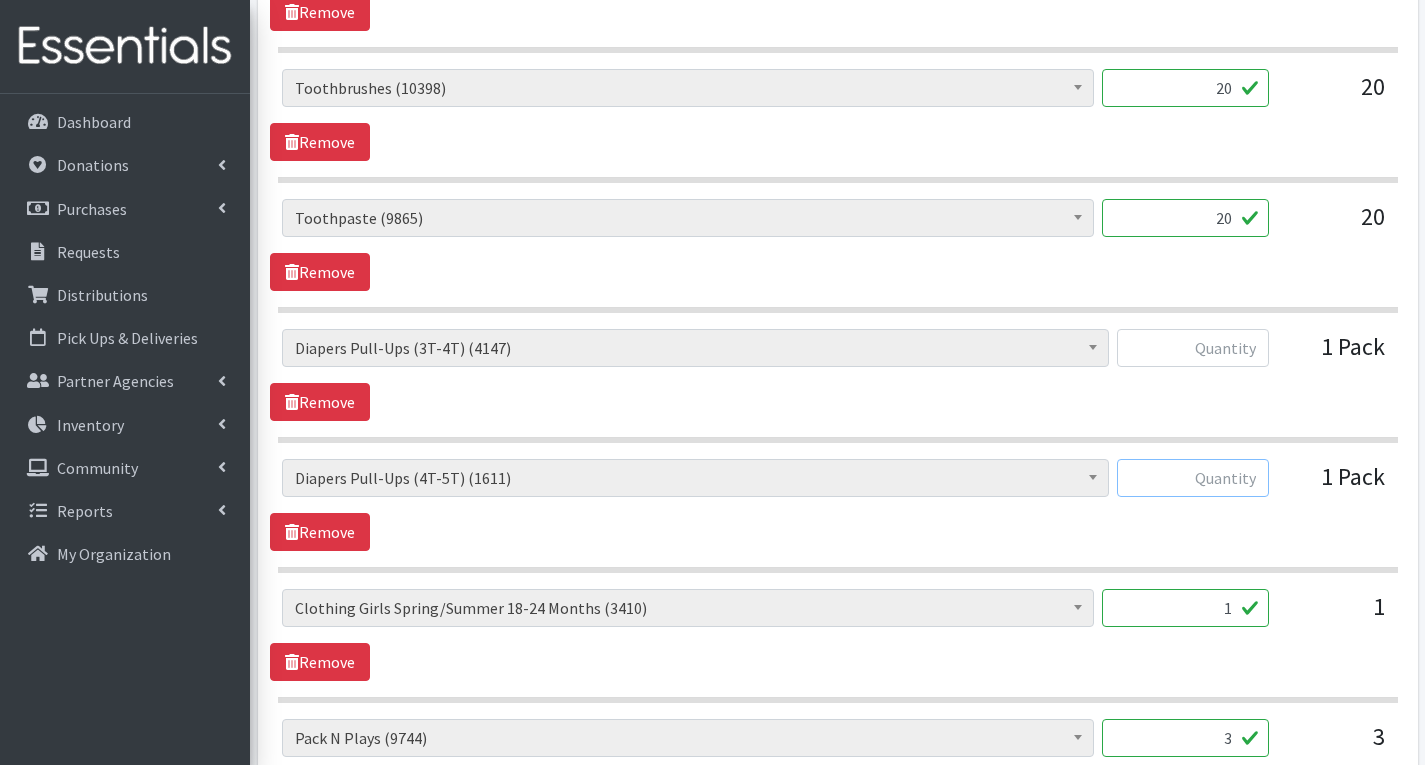 click at bounding box center [1193, 478] 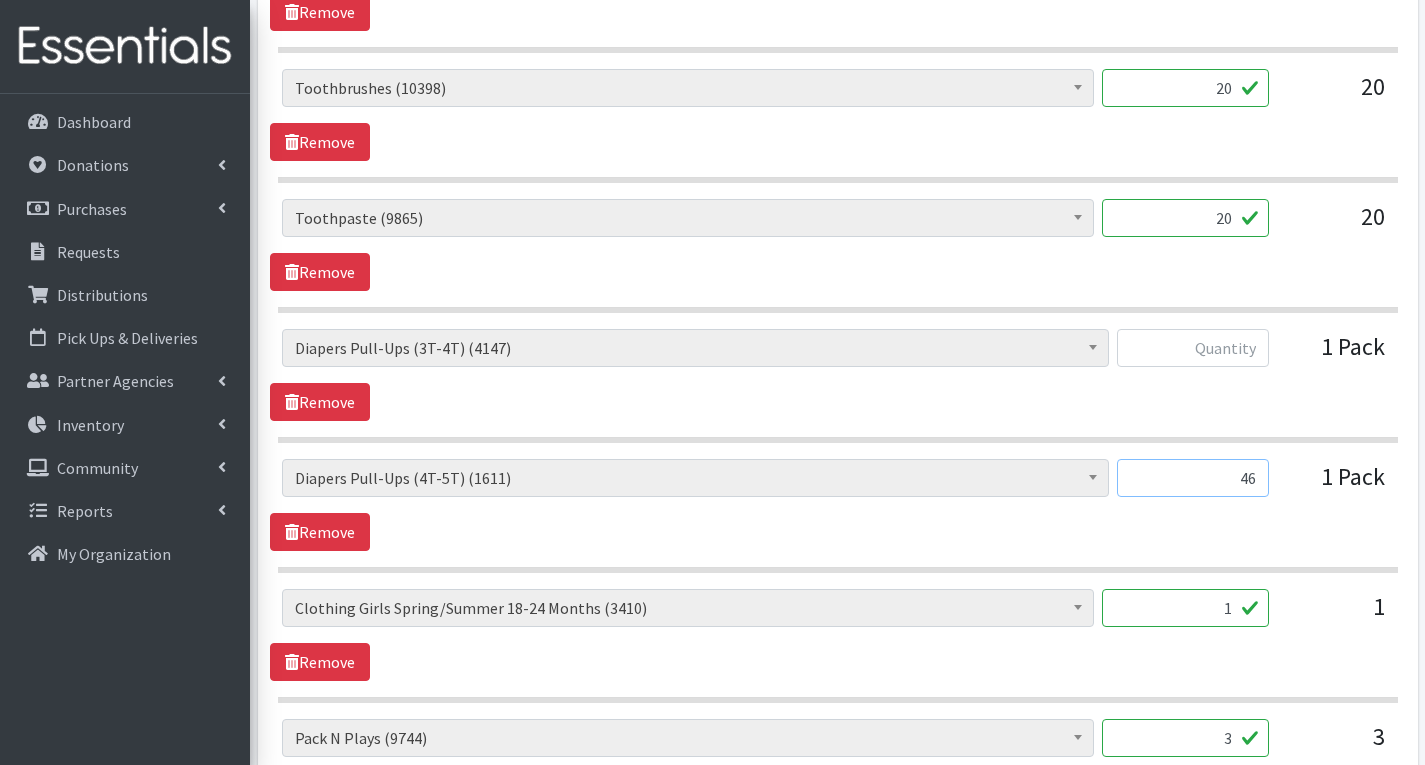 type on "46" 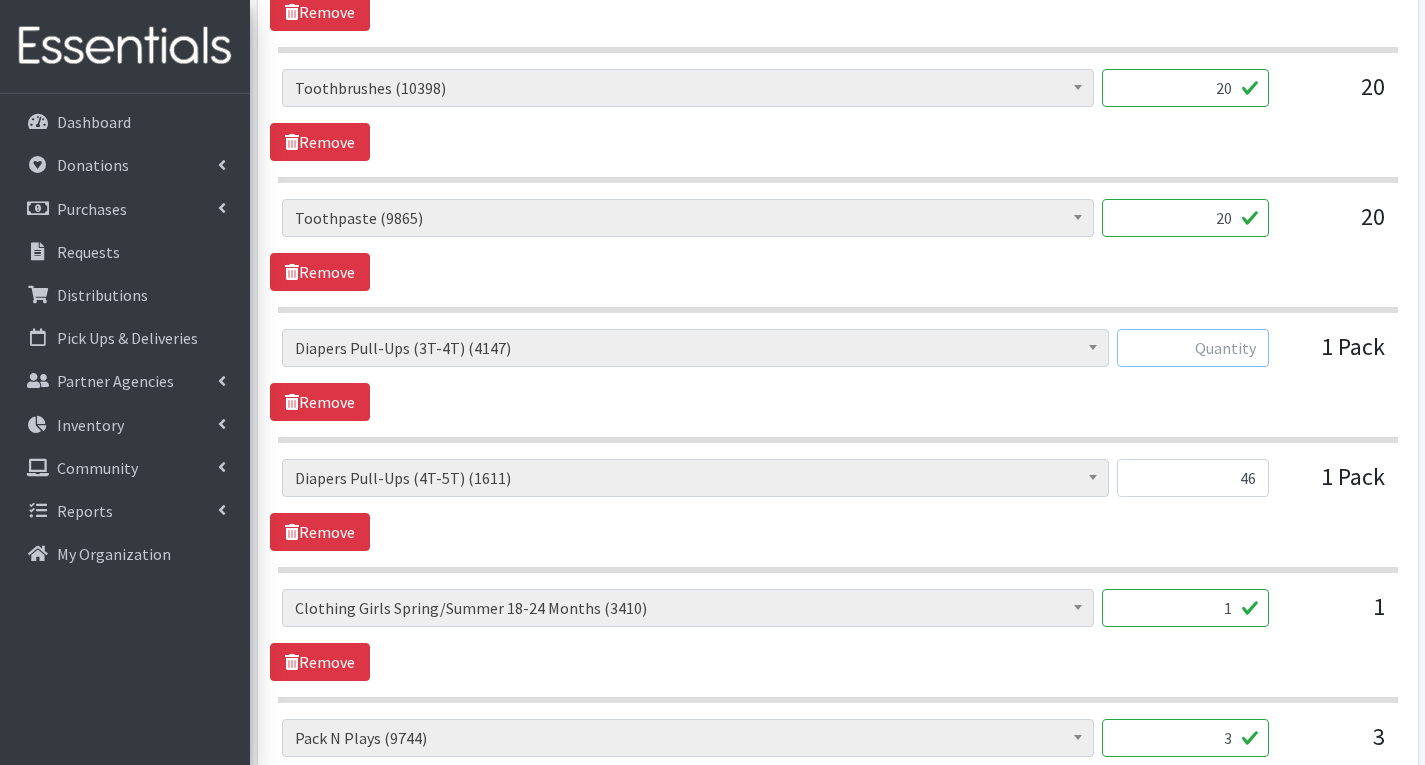 click at bounding box center [1193, 348] 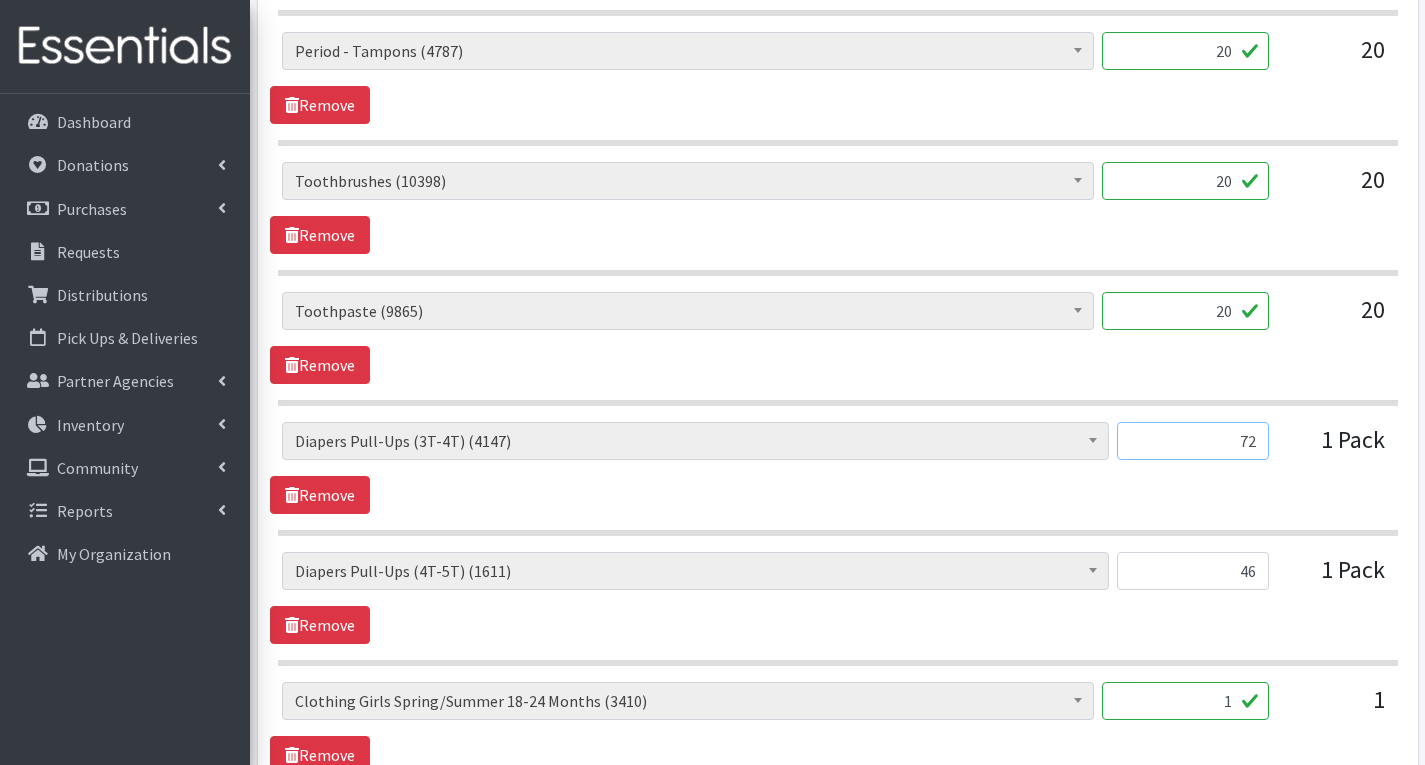 scroll, scrollTop: 2100, scrollLeft: 0, axis: vertical 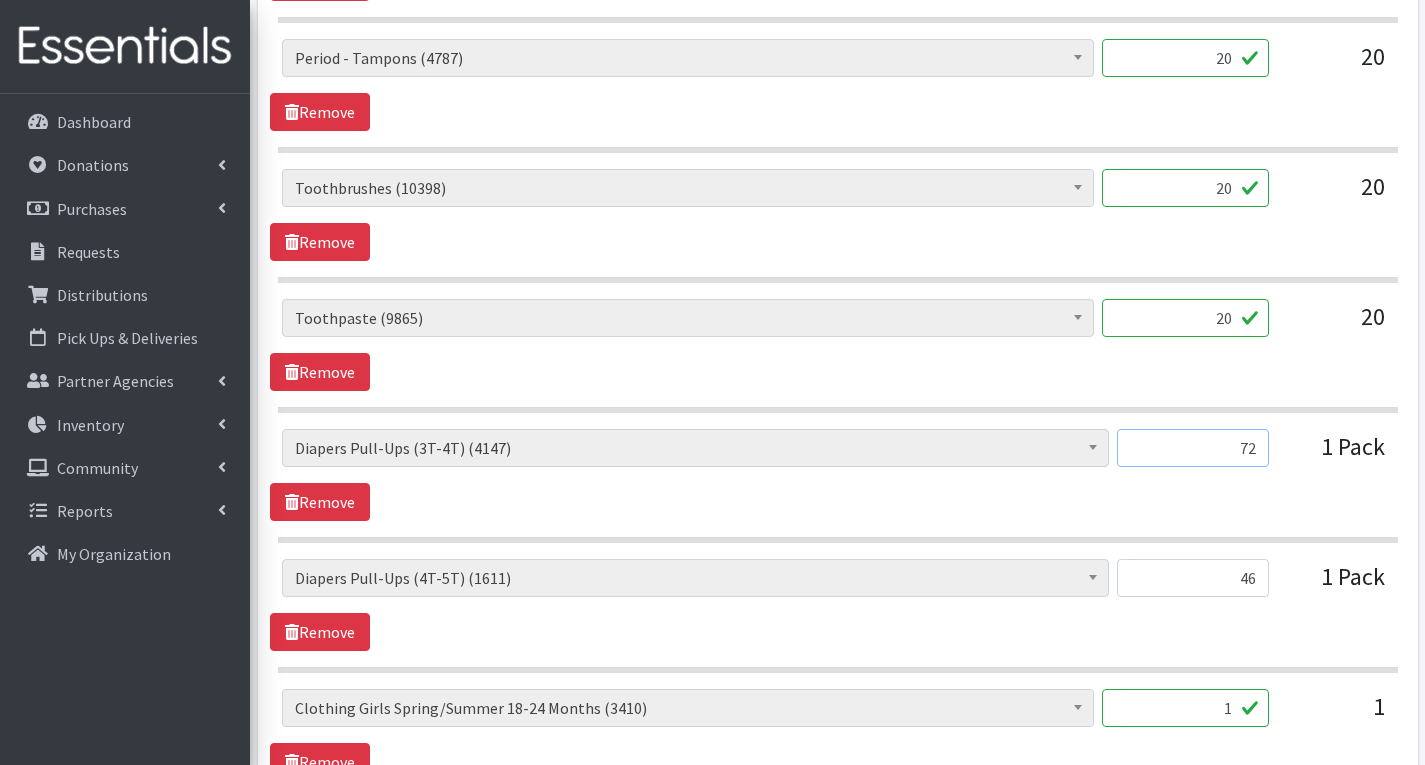 type on "72" 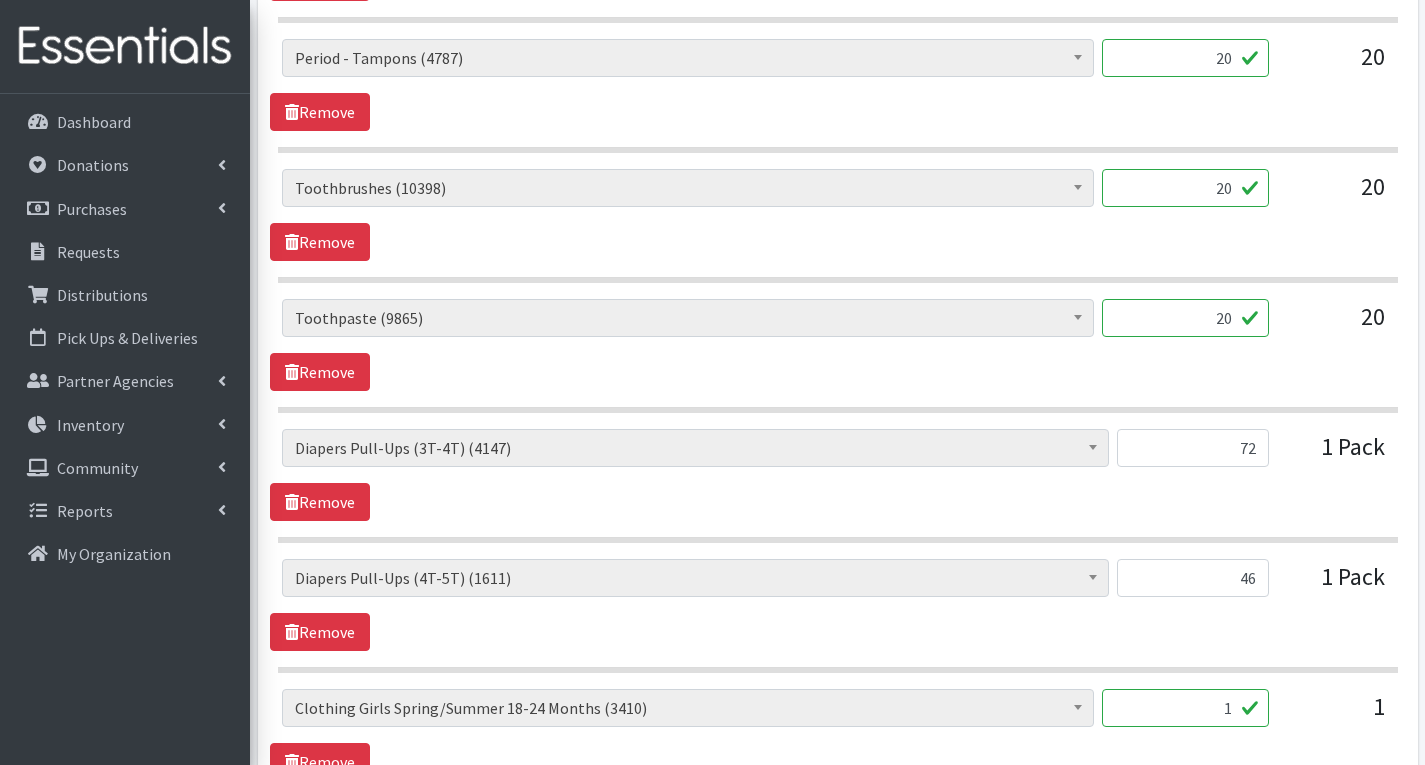 click on "20" at bounding box center [1185, 188] 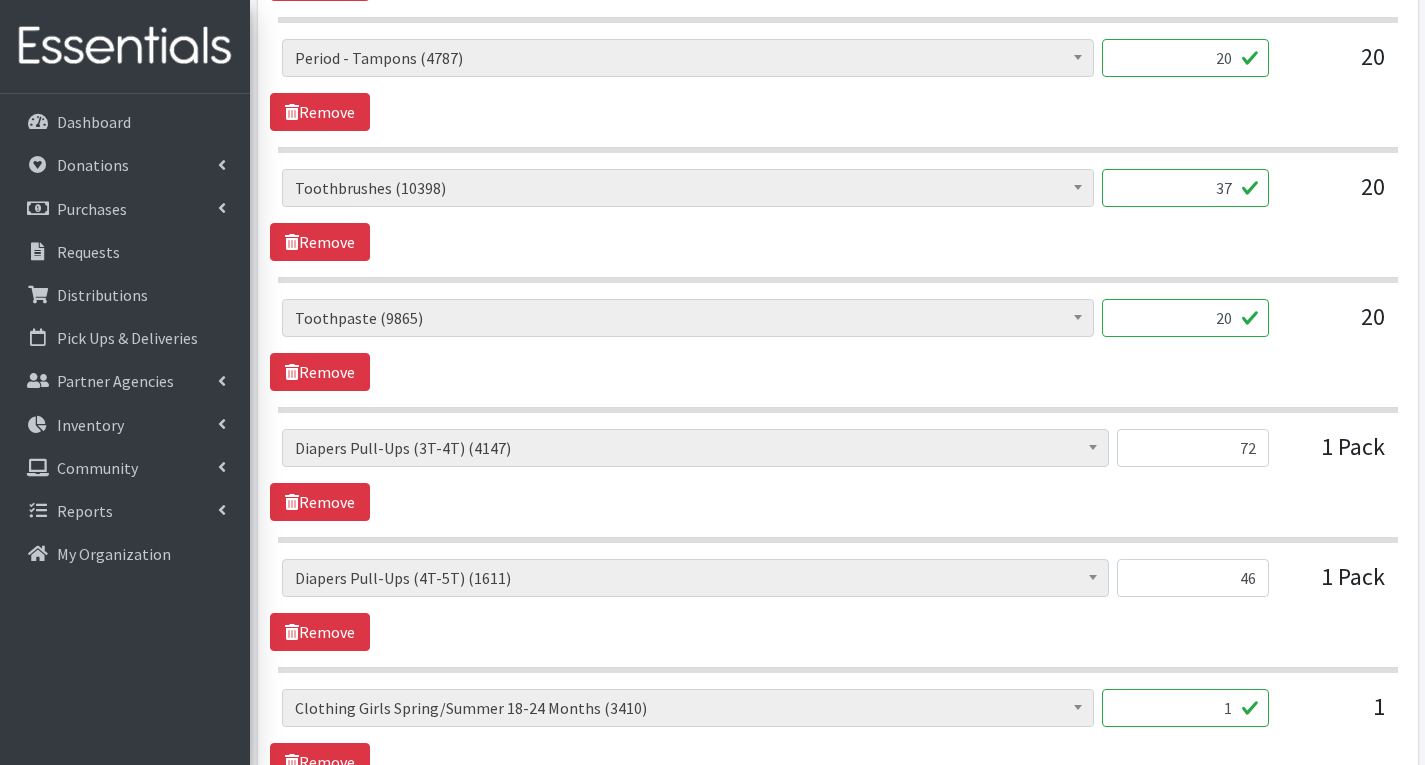 type on "37" 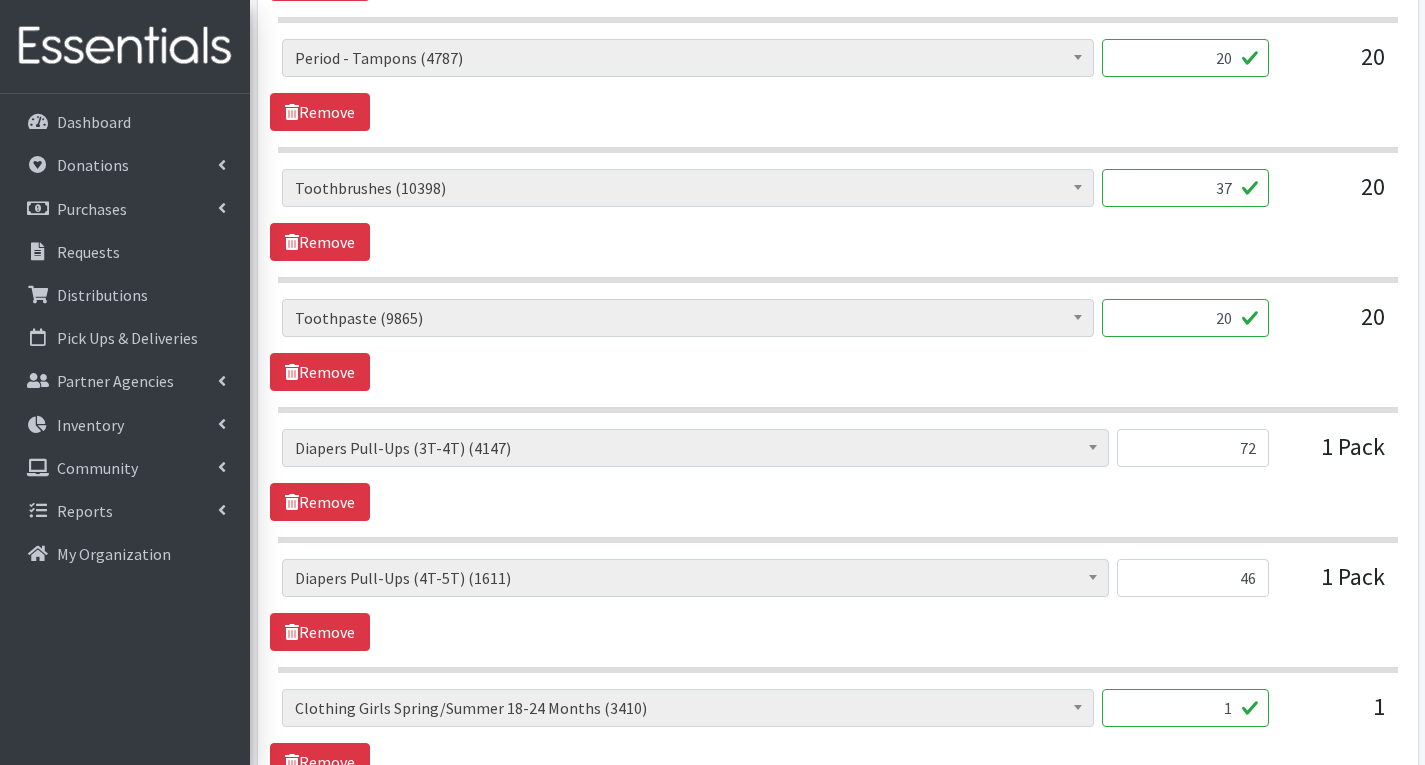 click on "20" at bounding box center [1185, 318] 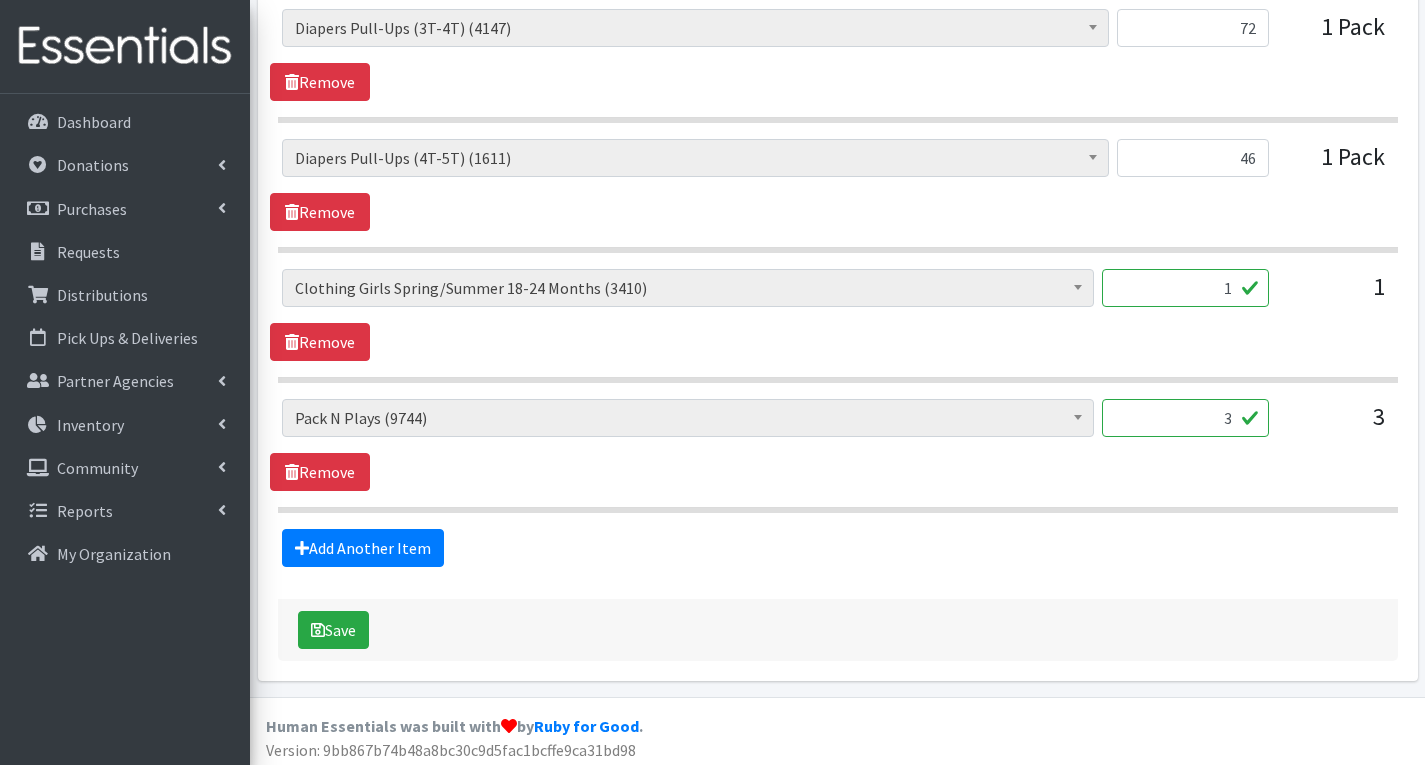 scroll, scrollTop: 2527, scrollLeft: 0, axis: vertical 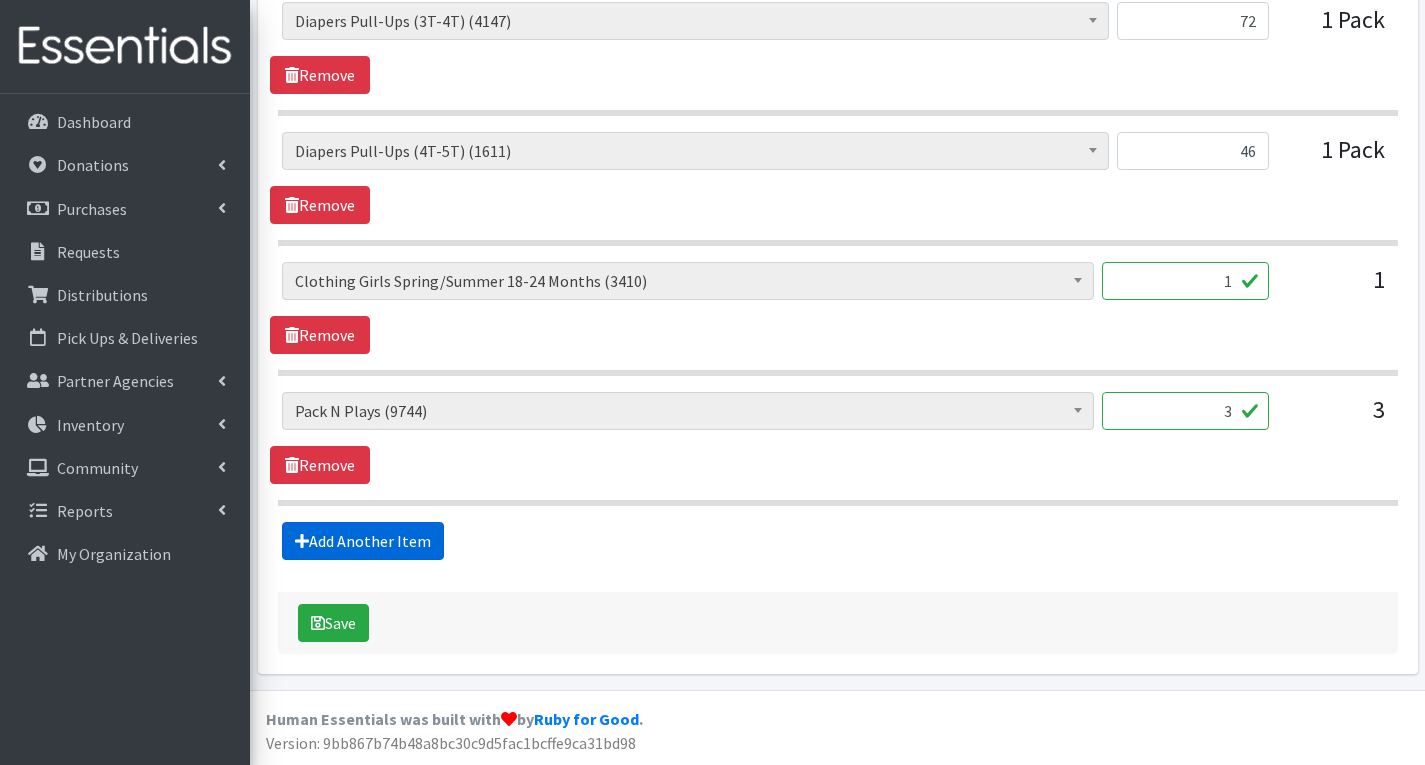 type on "0" 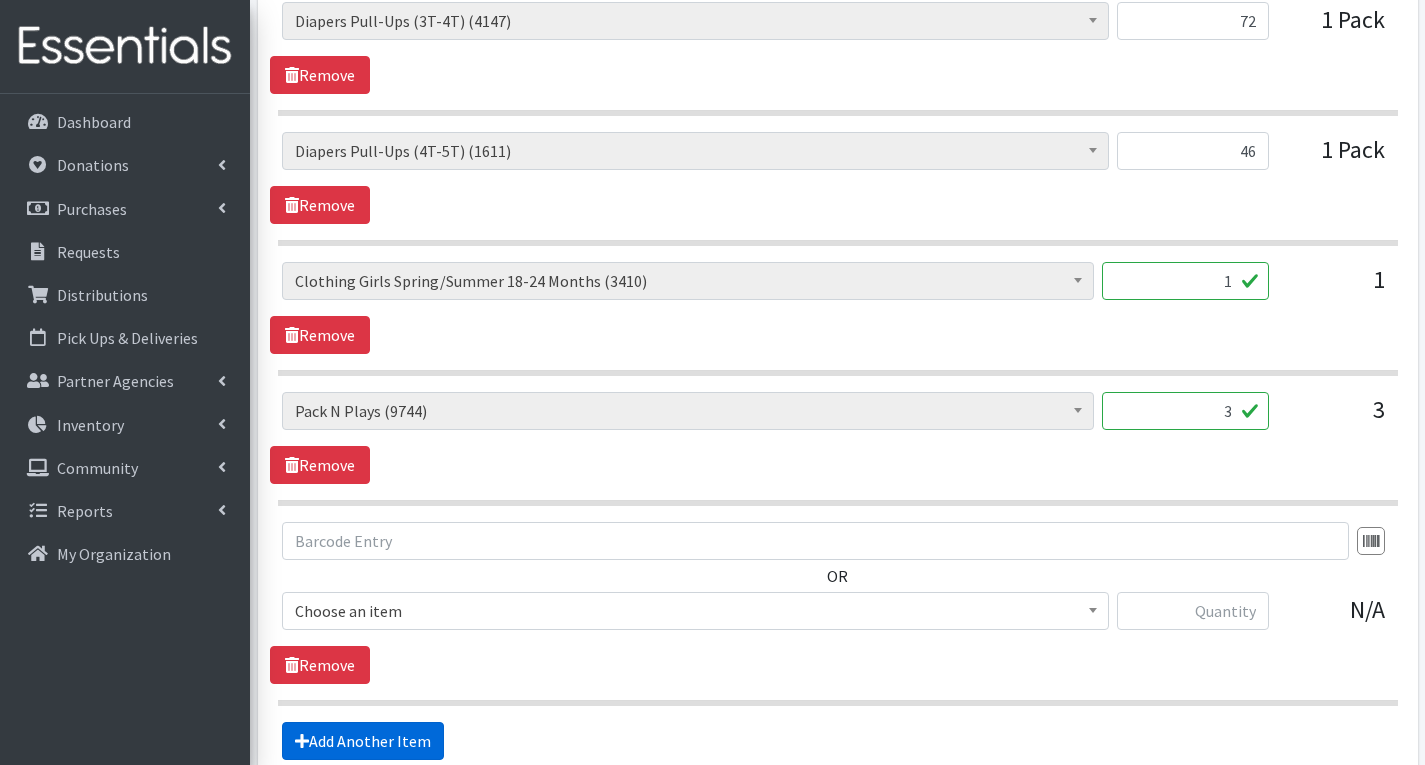scroll, scrollTop: 2727, scrollLeft: 0, axis: vertical 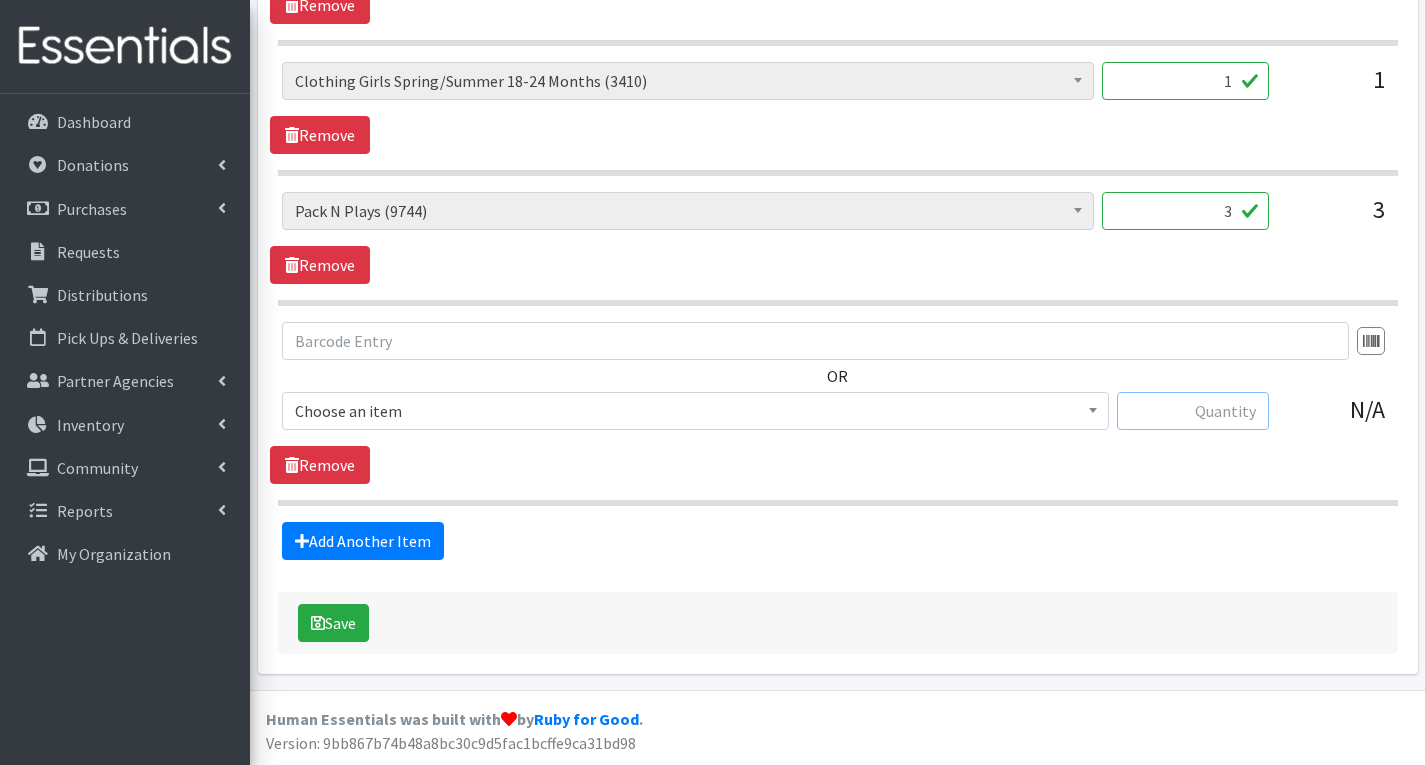click at bounding box center [1193, 411] 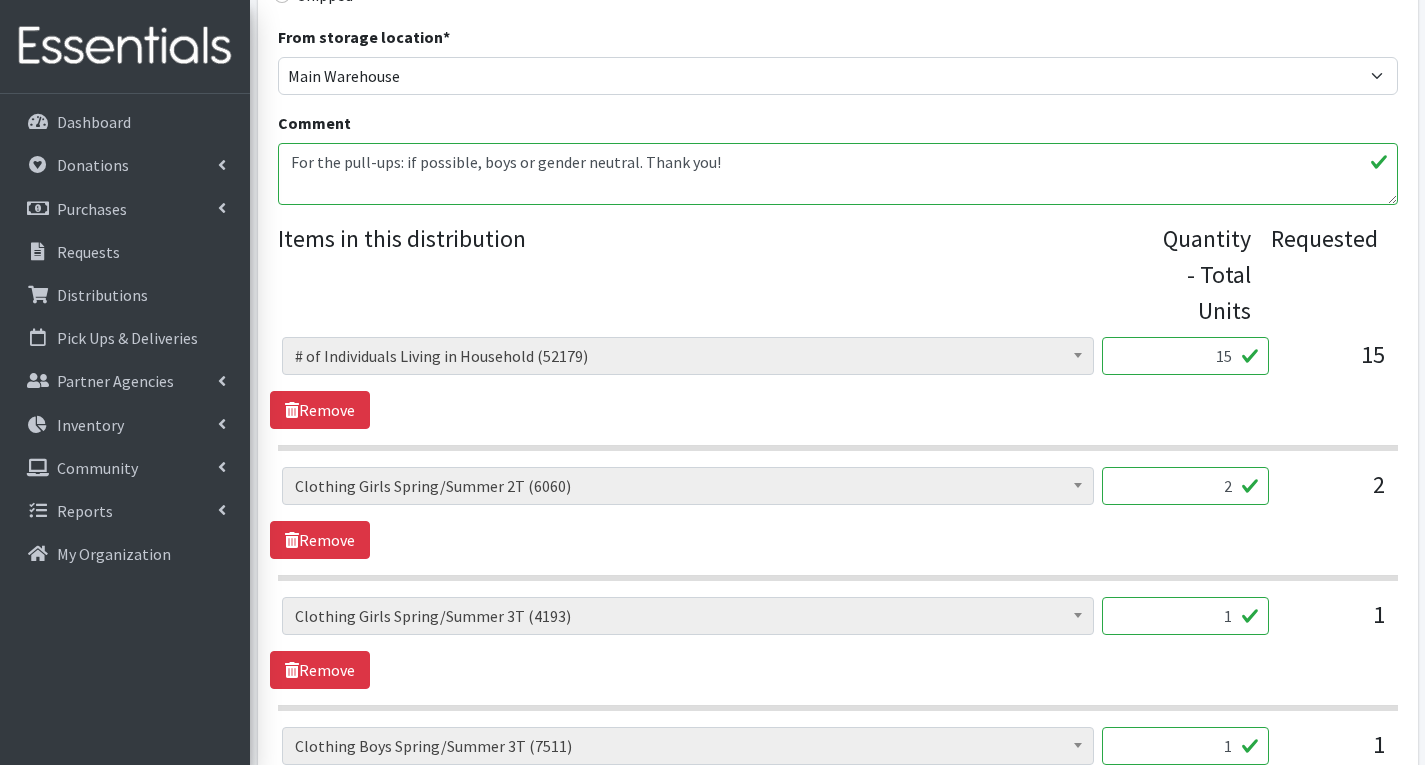 scroll, scrollTop: 627, scrollLeft: 0, axis: vertical 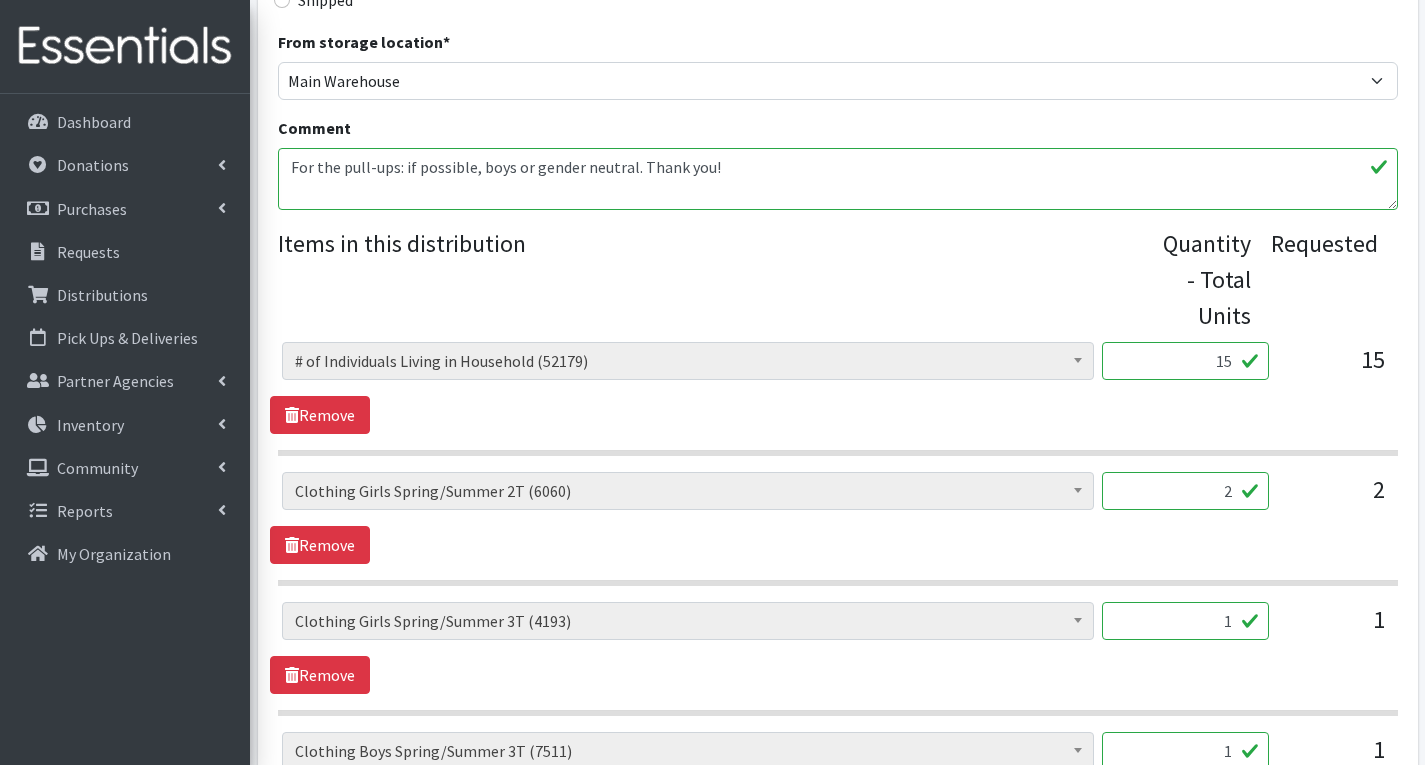 type on "15" 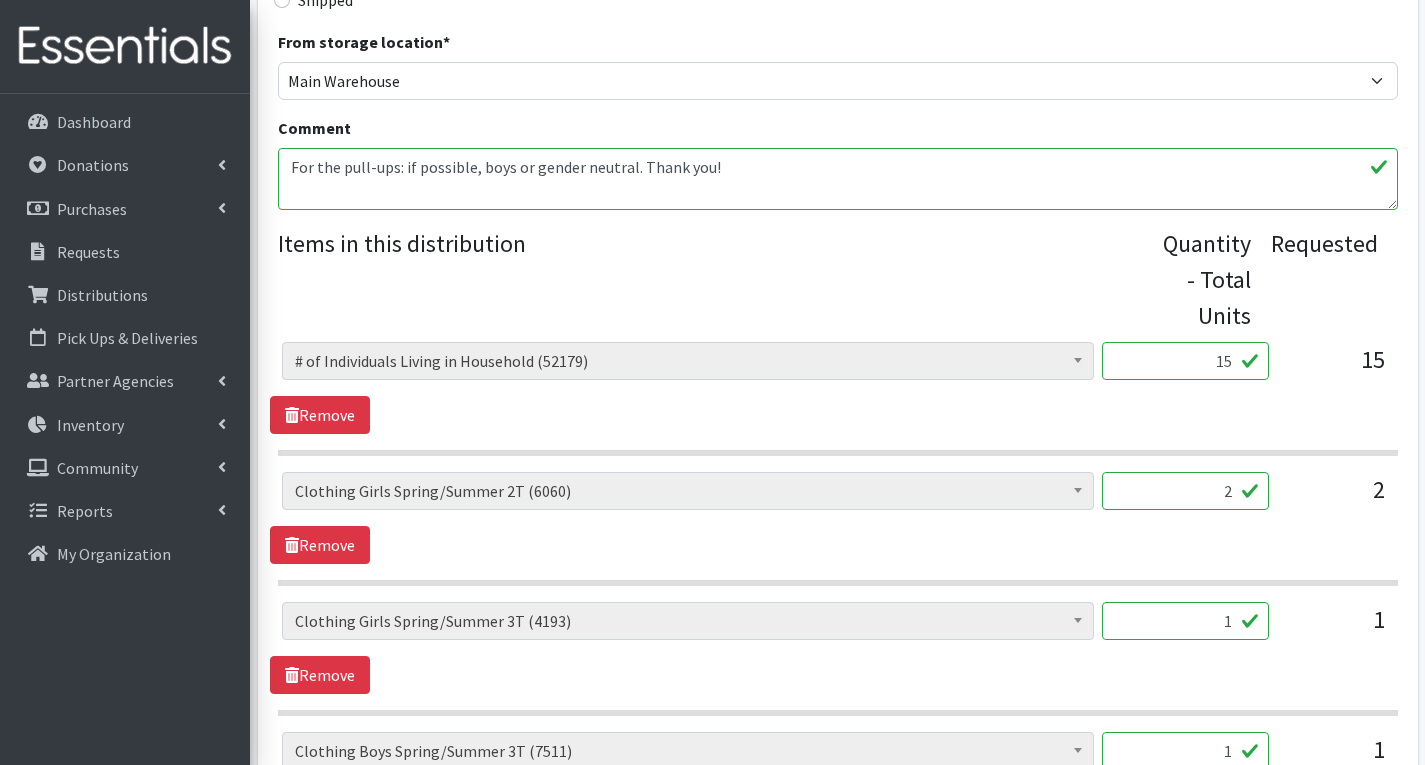 click on "15" at bounding box center (1185, 361) 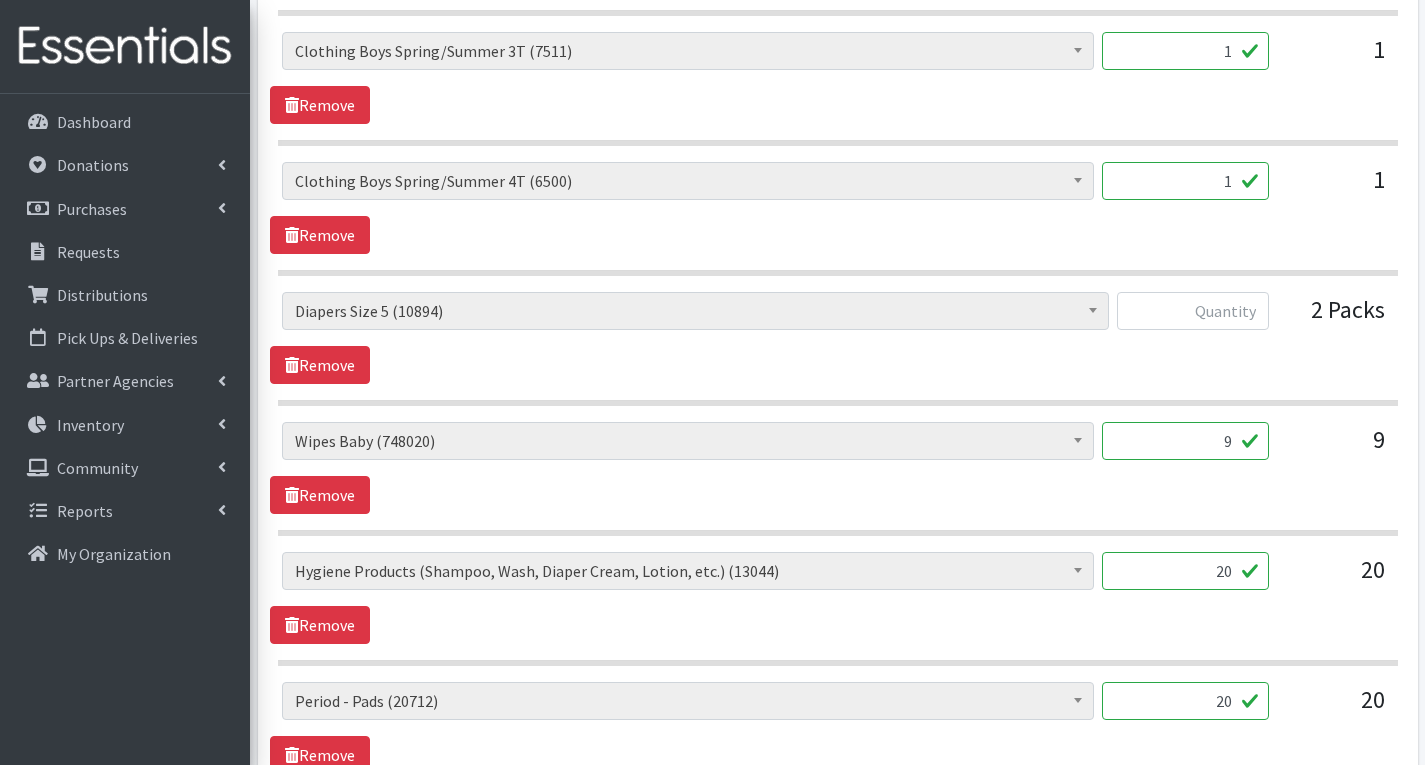 scroll, scrollTop: 1427, scrollLeft: 0, axis: vertical 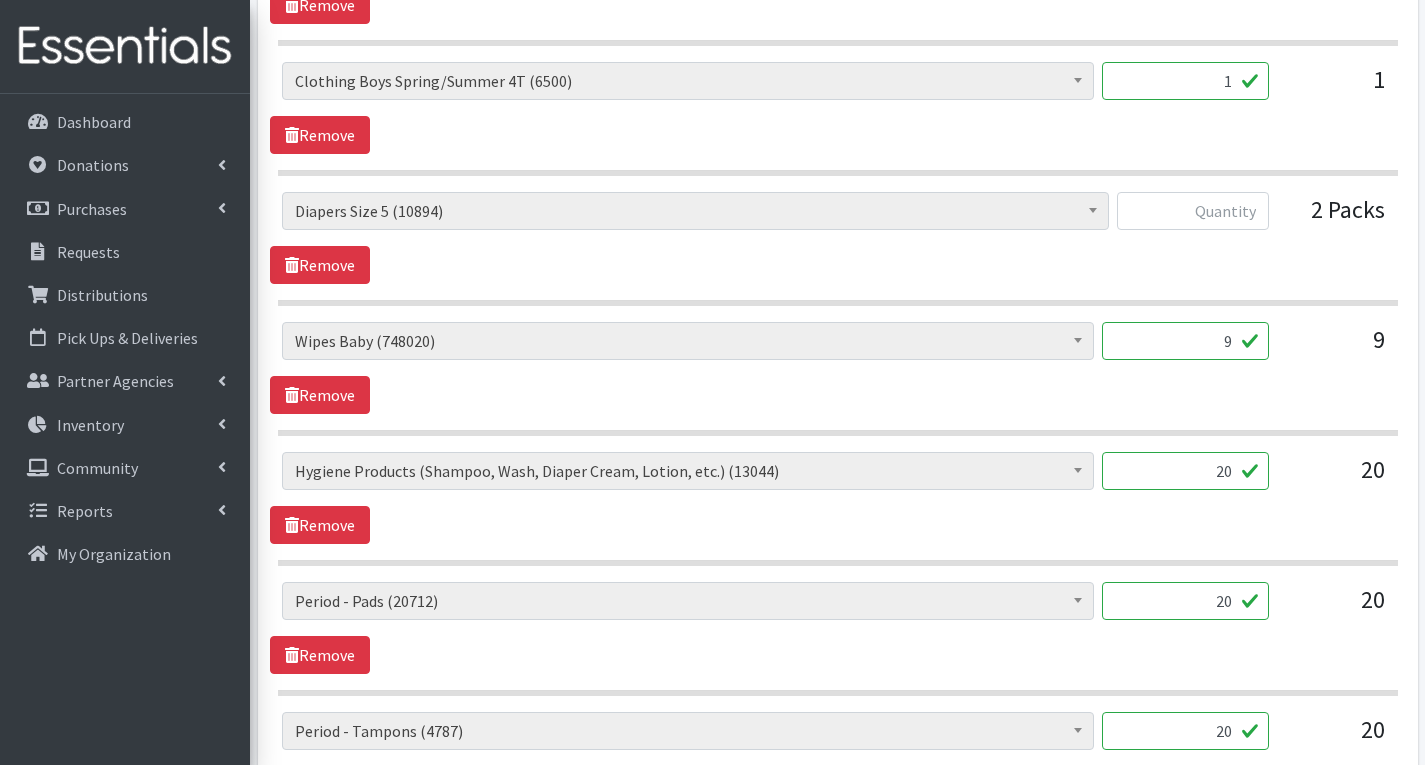 type on "35" 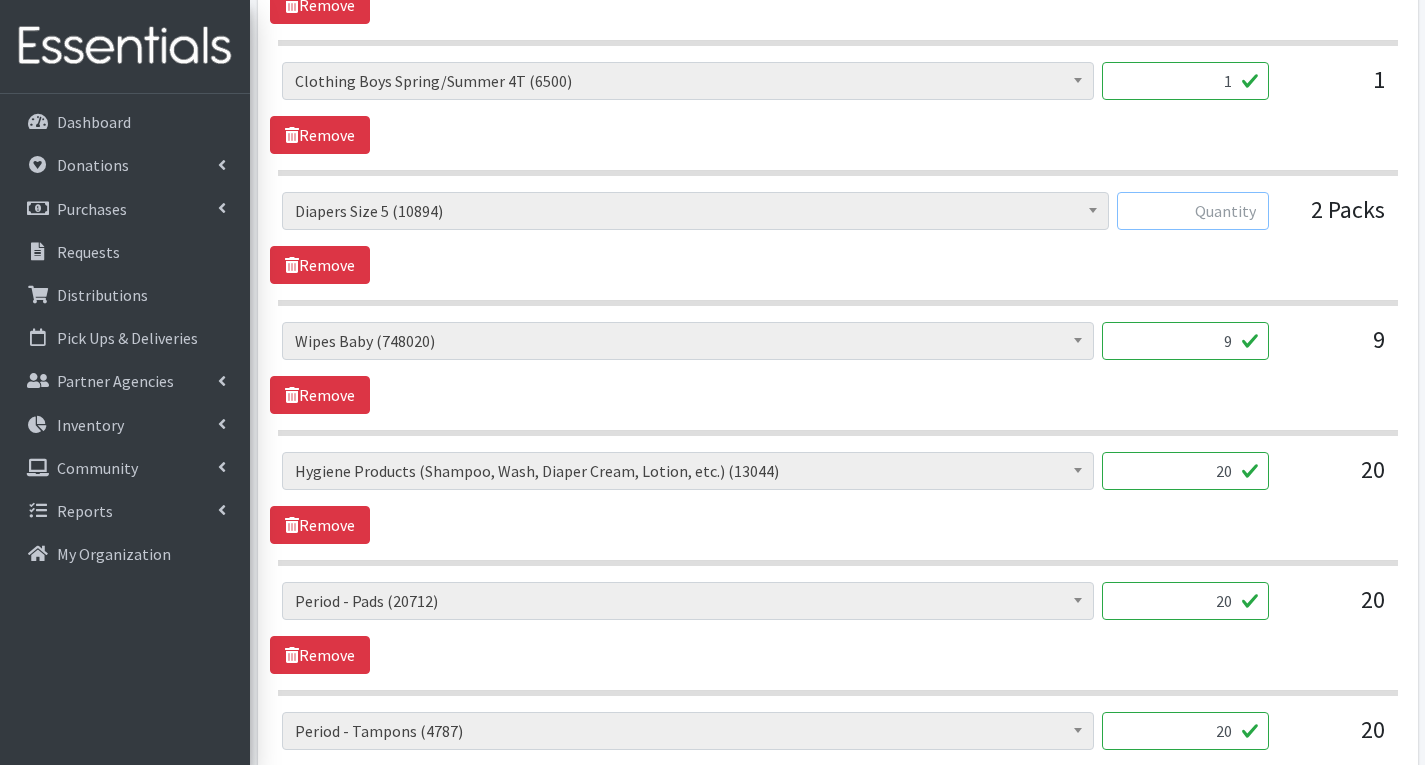 click at bounding box center [1193, 211] 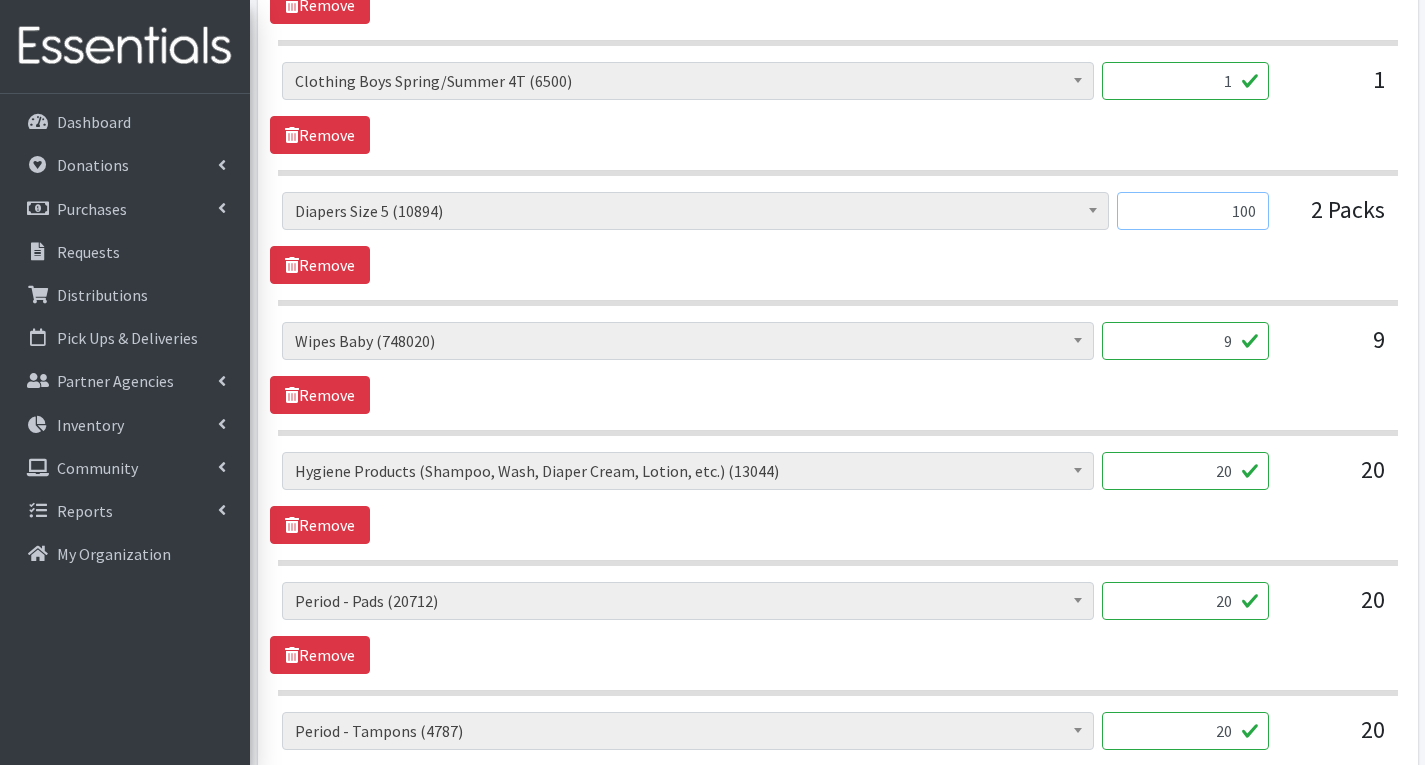 type on "100" 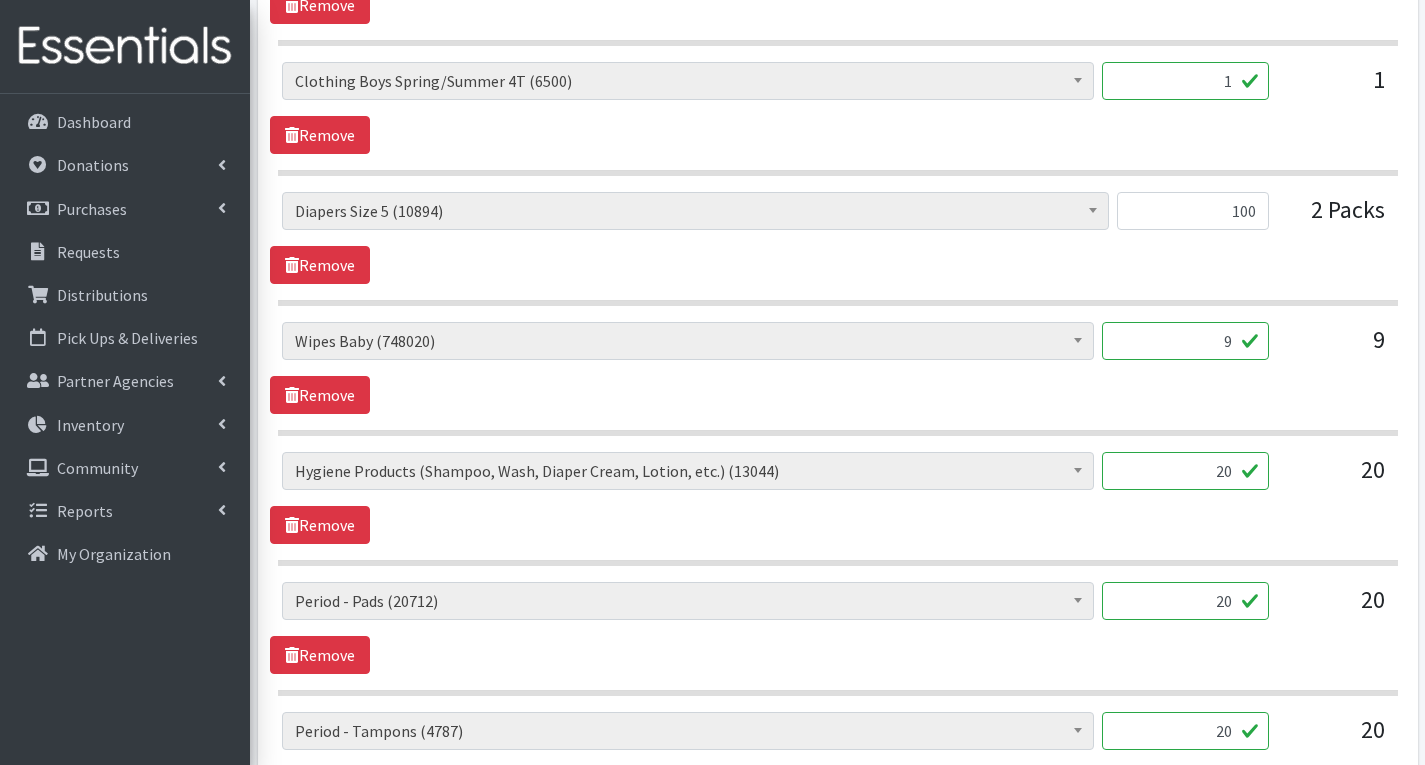 click on "# of Children this order will serve (85458)
# of Individuals Living in Household (52179)
Activity Mat (9866)
Baby Carriers (9567)
Bath Tubs (918)
Bed Pads (5190)
Bibs (4643)
Birthday Box - Boy (61)
Birthday Box - Girl (71)
Blankets/Swaddlers/Sleepsacks (1808)
Books (5826)
Bottles (8575)
Breast Pump (1)
Bundle Me's (8939)
Car Seat - 3in1 up to 80 lbs. (5)
Car Seat - Infant up to 22lbs. w/ handle (18)" at bounding box center (837, 368) 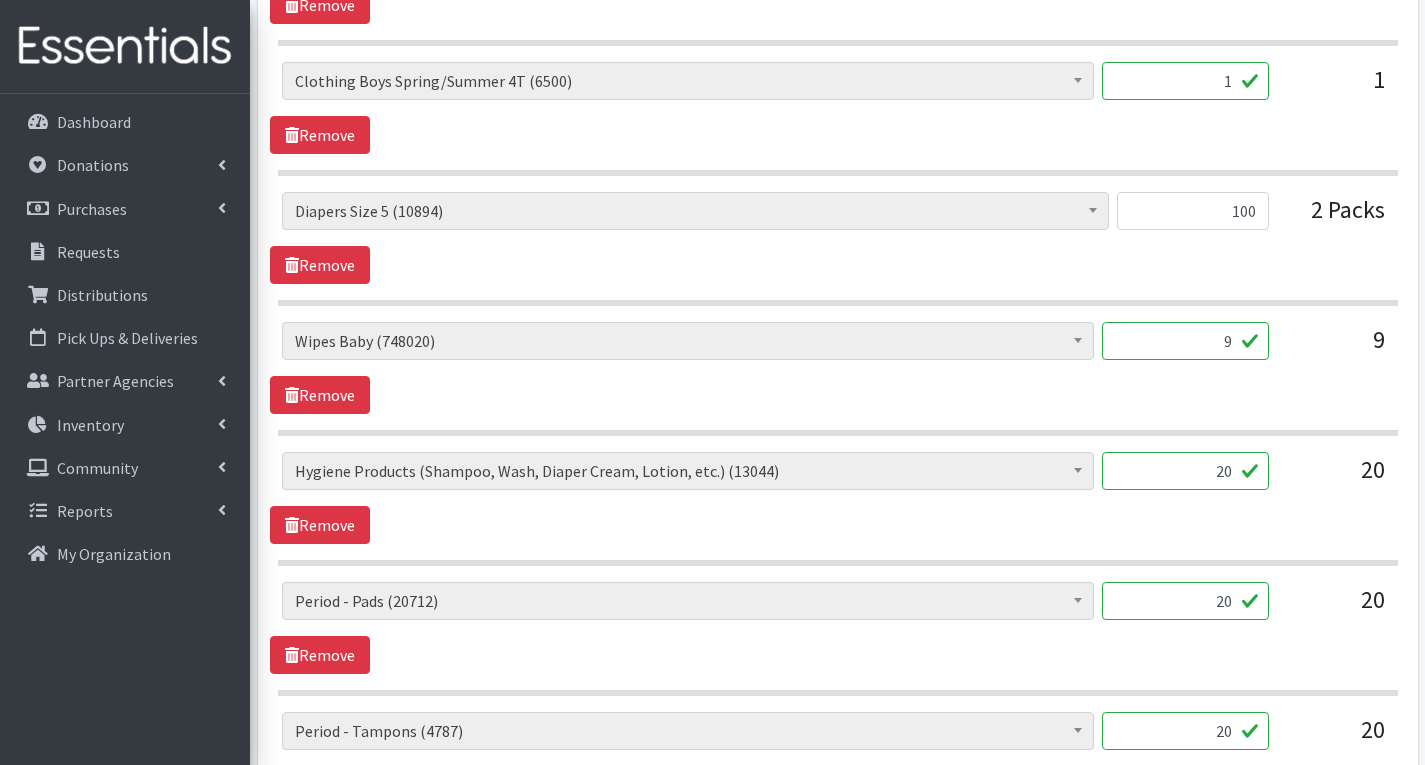 click on "9" at bounding box center (1185, 341) 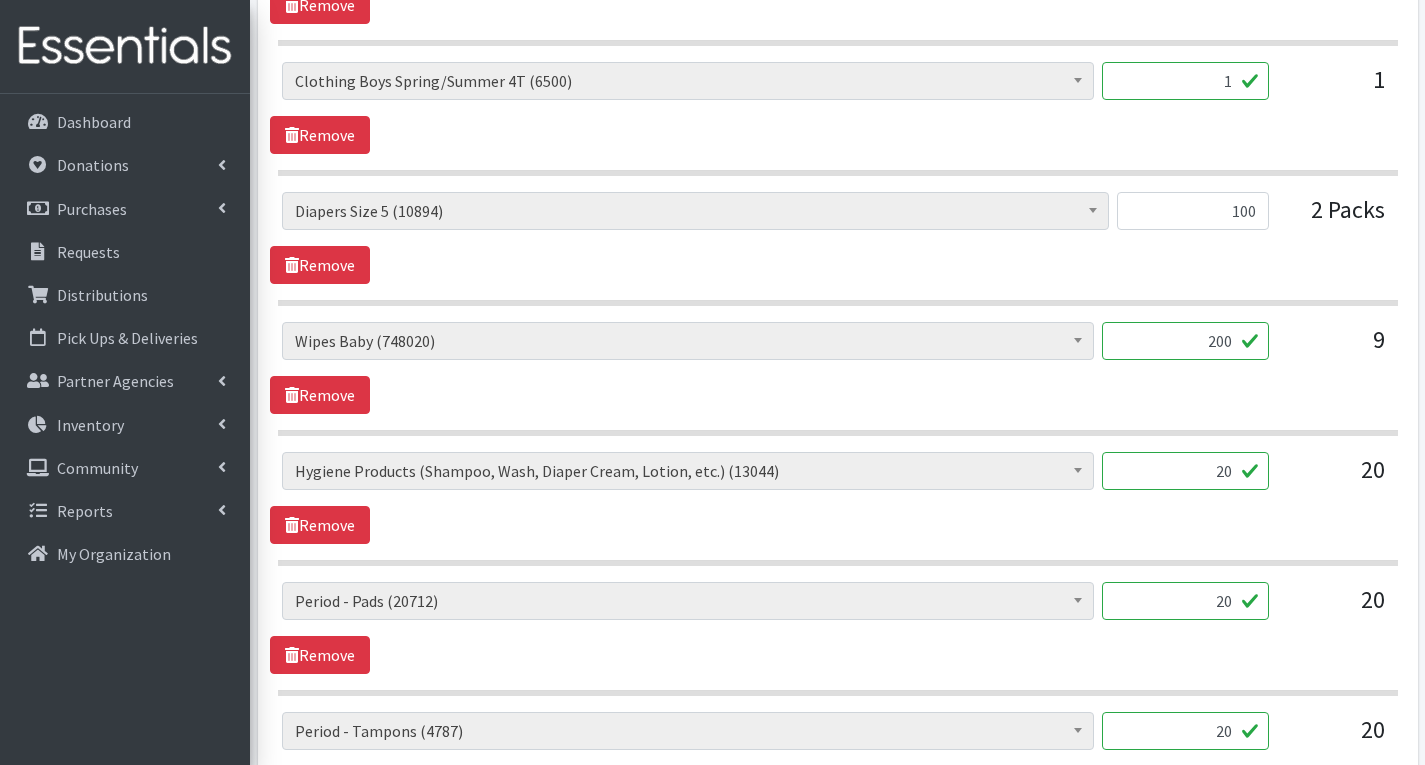 type on "200" 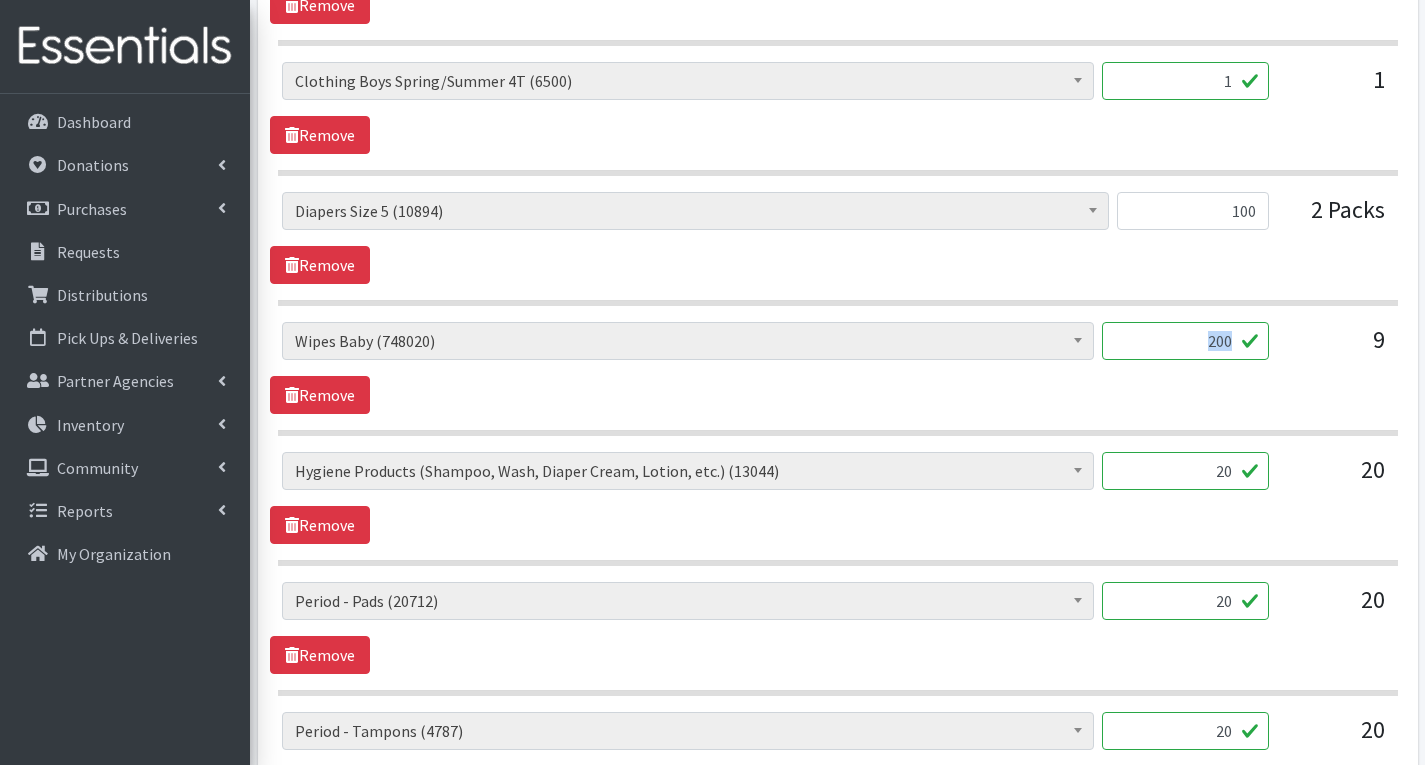 click on "# of Children this order will serve (85458)
# of Individuals Living in Household (52179)
Activity Mat (9866)
Baby Carriers (9567)
Bath Tubs (918)
Bed Pads (5190)
Bibs (4643)
Birthday Box - Boy (61)
Birthday Box - Girl (71)
Blankets/Swaddlers/Sleepsacks (1808)
Books (5826)
Bottles (8575)
Breast Pump (1)
Bundle Me's (8939)
Car Seat - 3in1 up to 80 lbs. (5)
Car Seat - Infant up to 22lbs. w/ handle (18)" at bounding box center [837, 368] 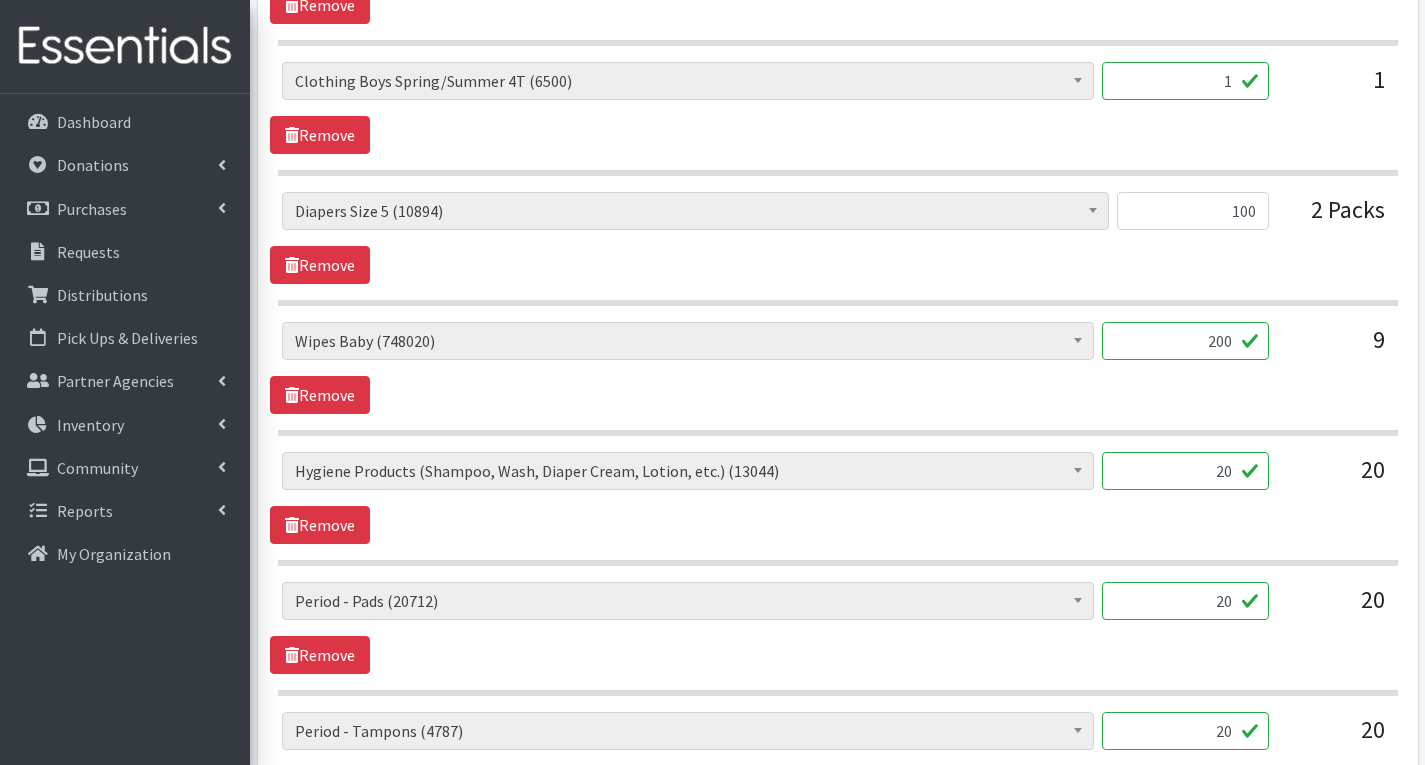 click on "20" at bounding box center [1185, 731] 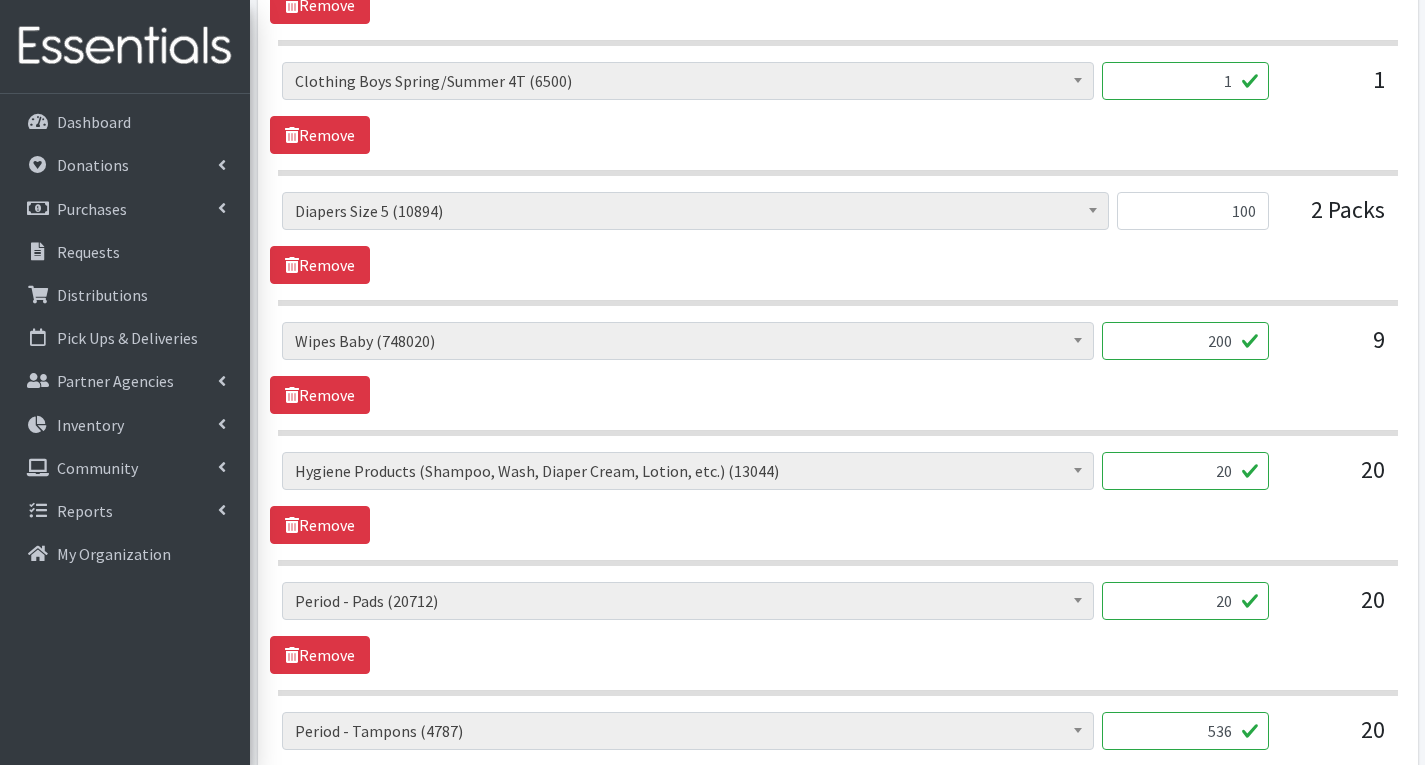 type on "536" 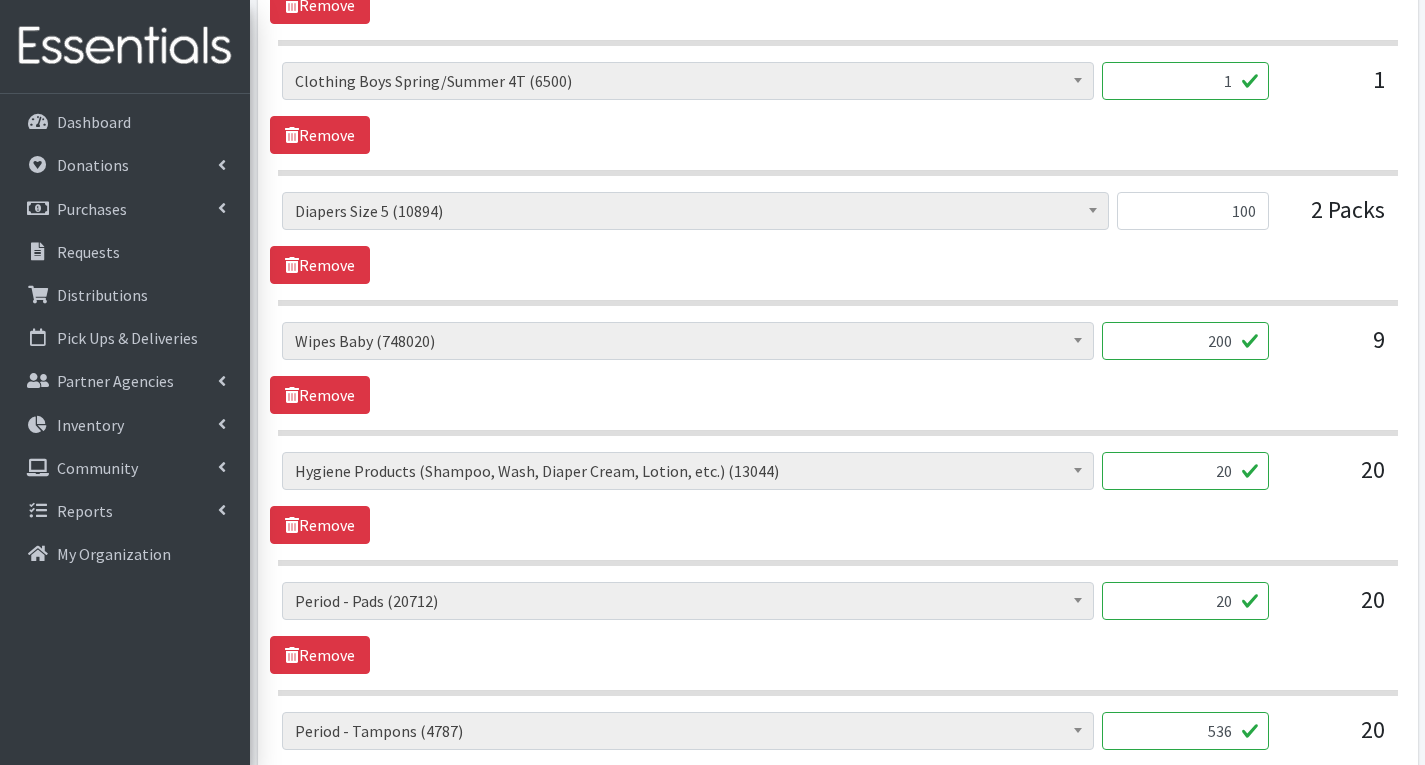click on "20" at bounding box center (1185, 601) 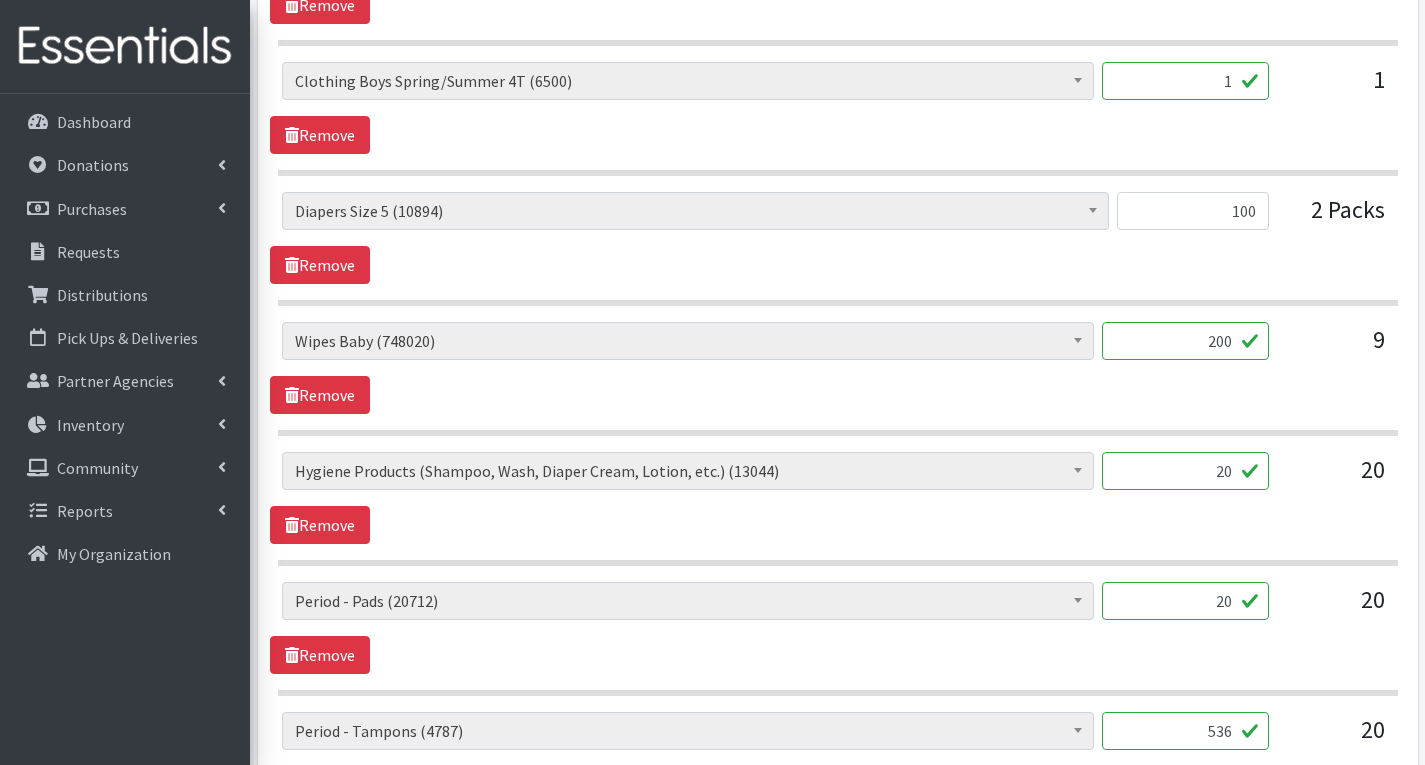 type on "2" 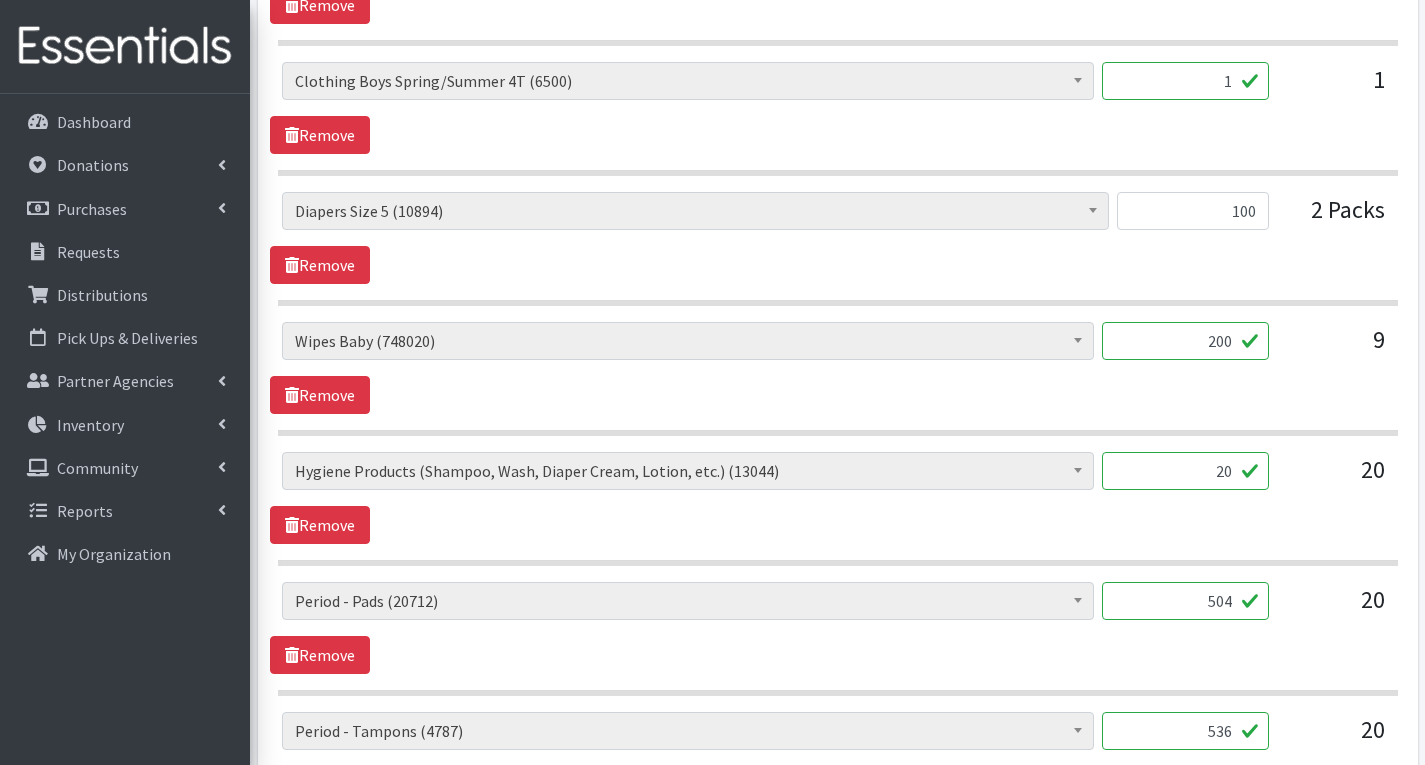 type on "504" 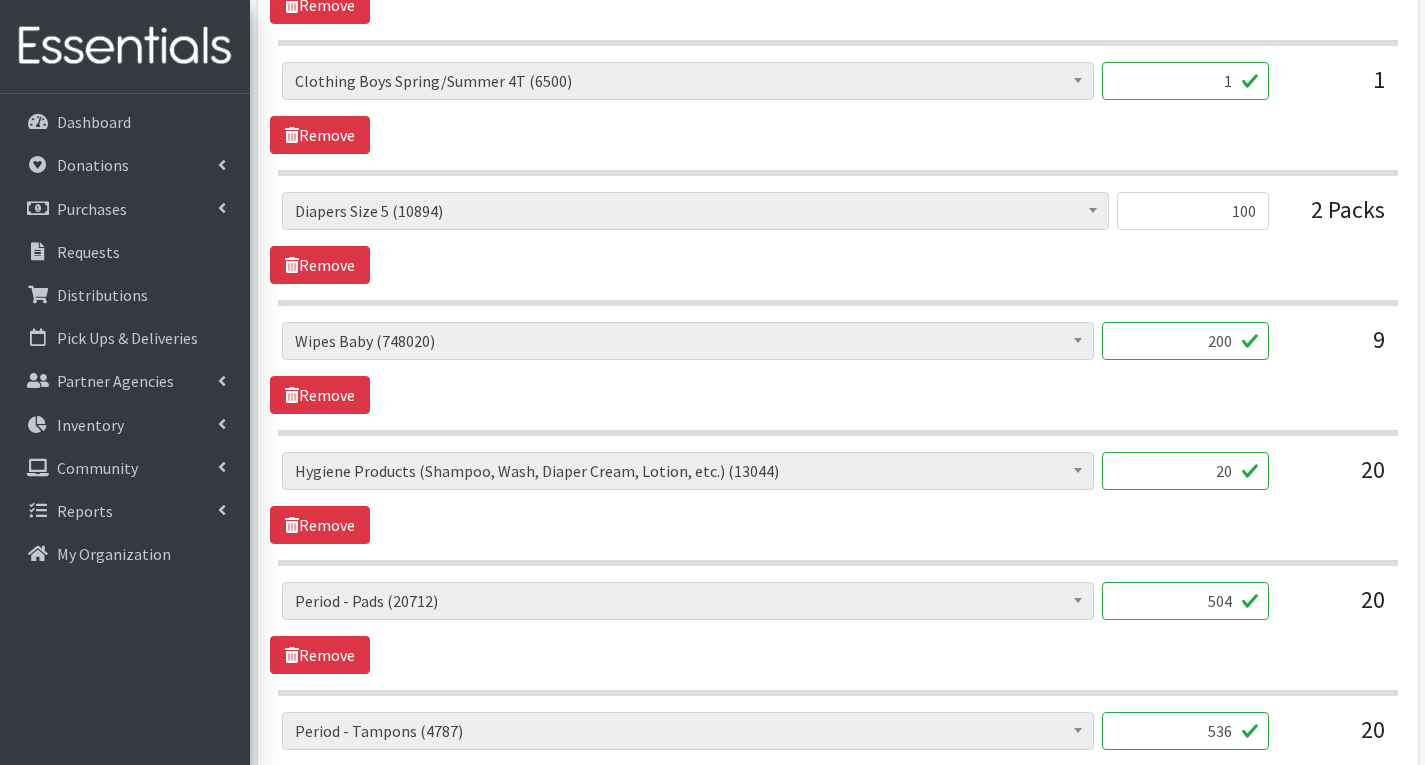 click on "20" at bounding box center (1185, 471) 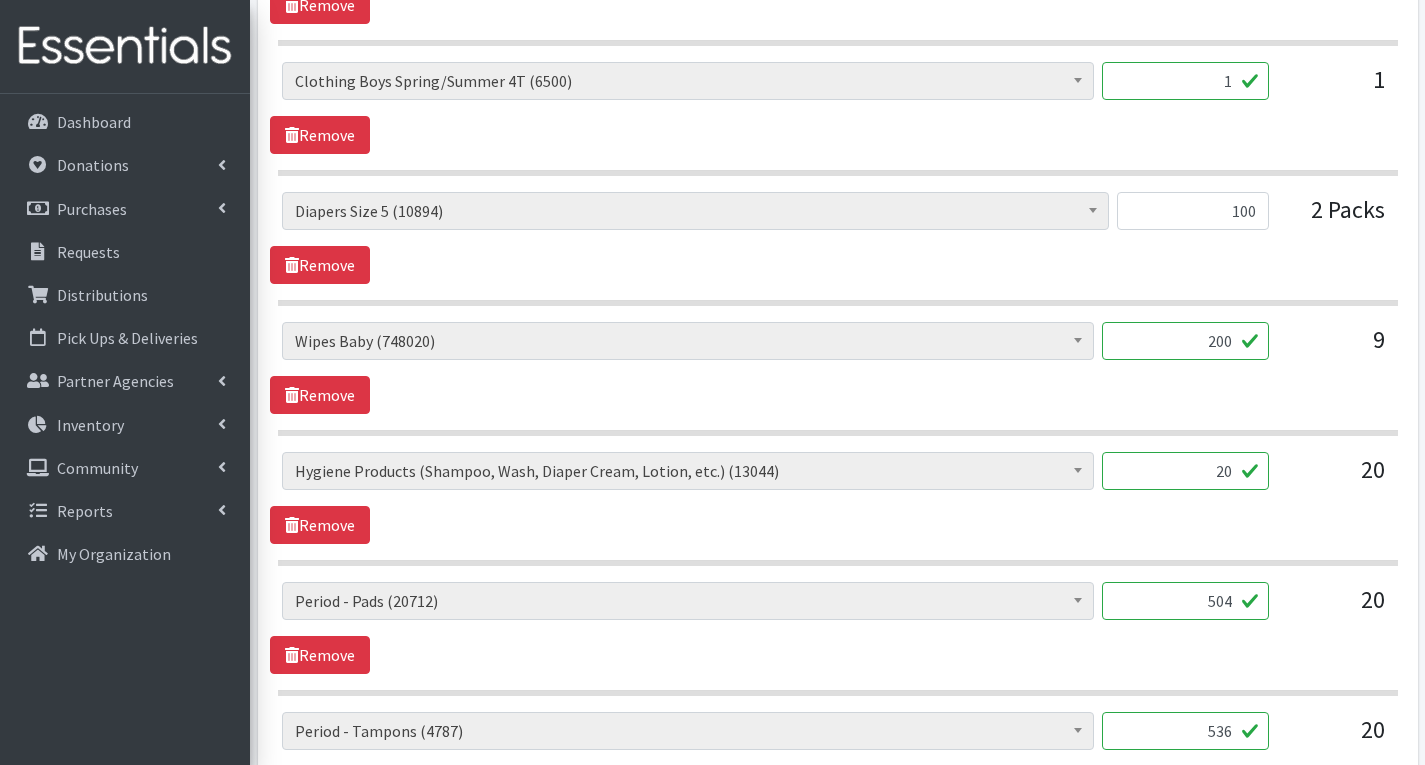 click on "20" at bounding box center [1185, 471] 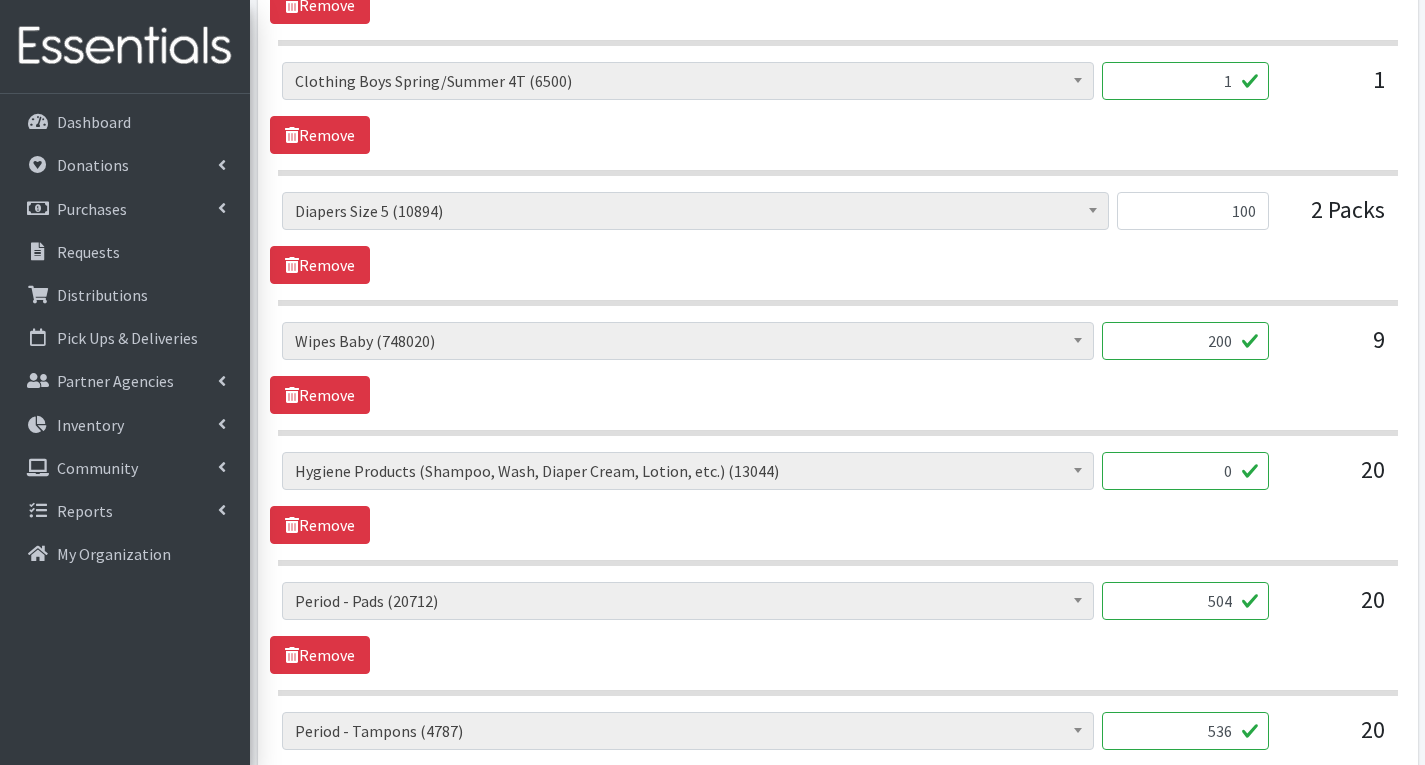 click on "0" at bounding box center (1185, 471) 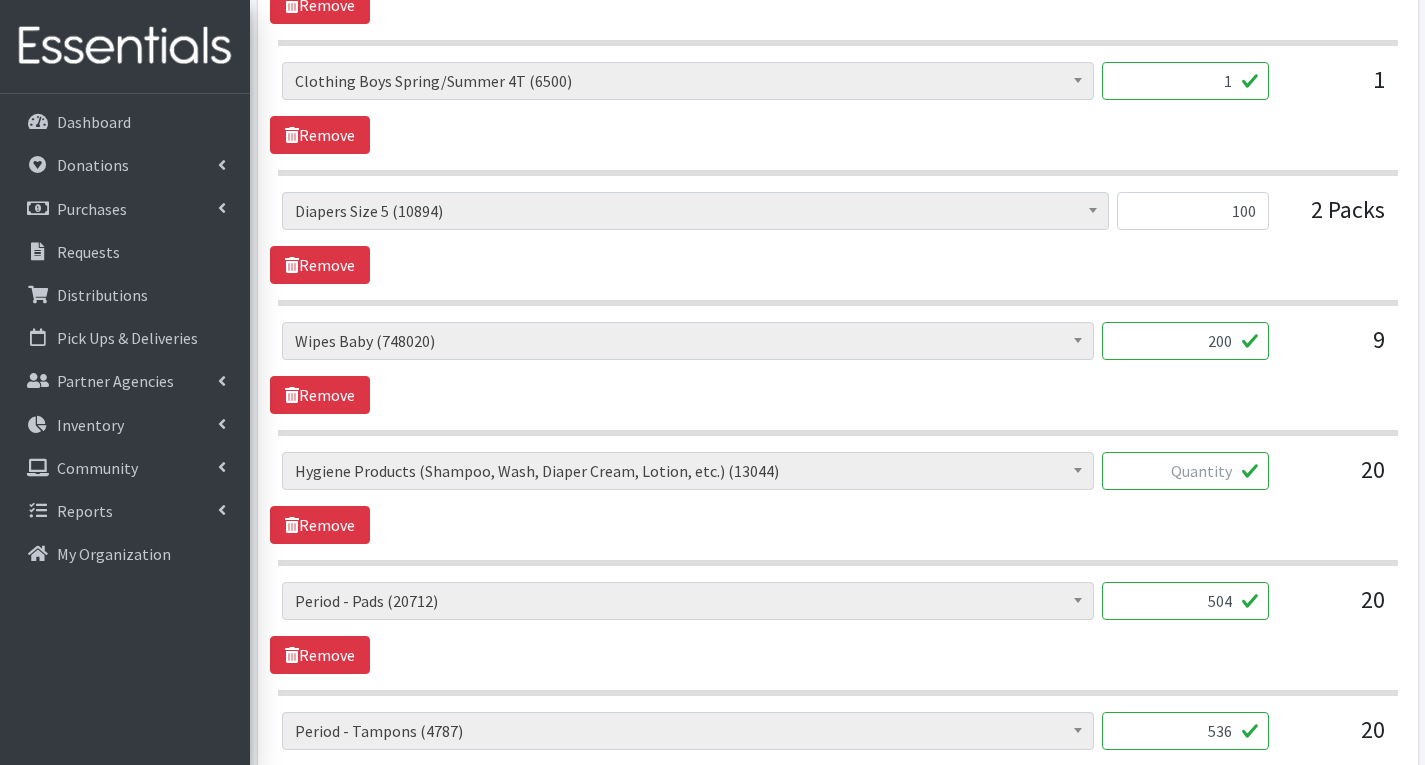type on "8" 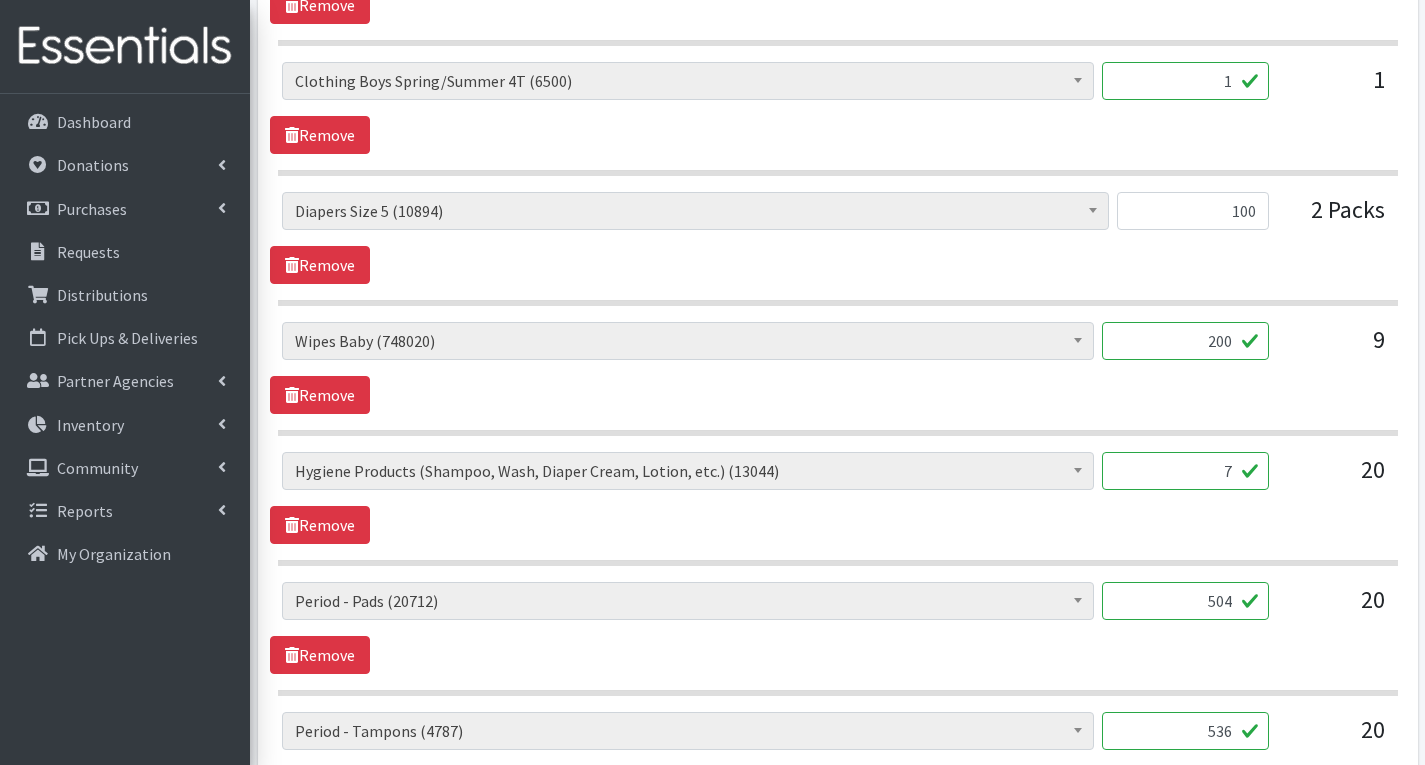 type on "7" 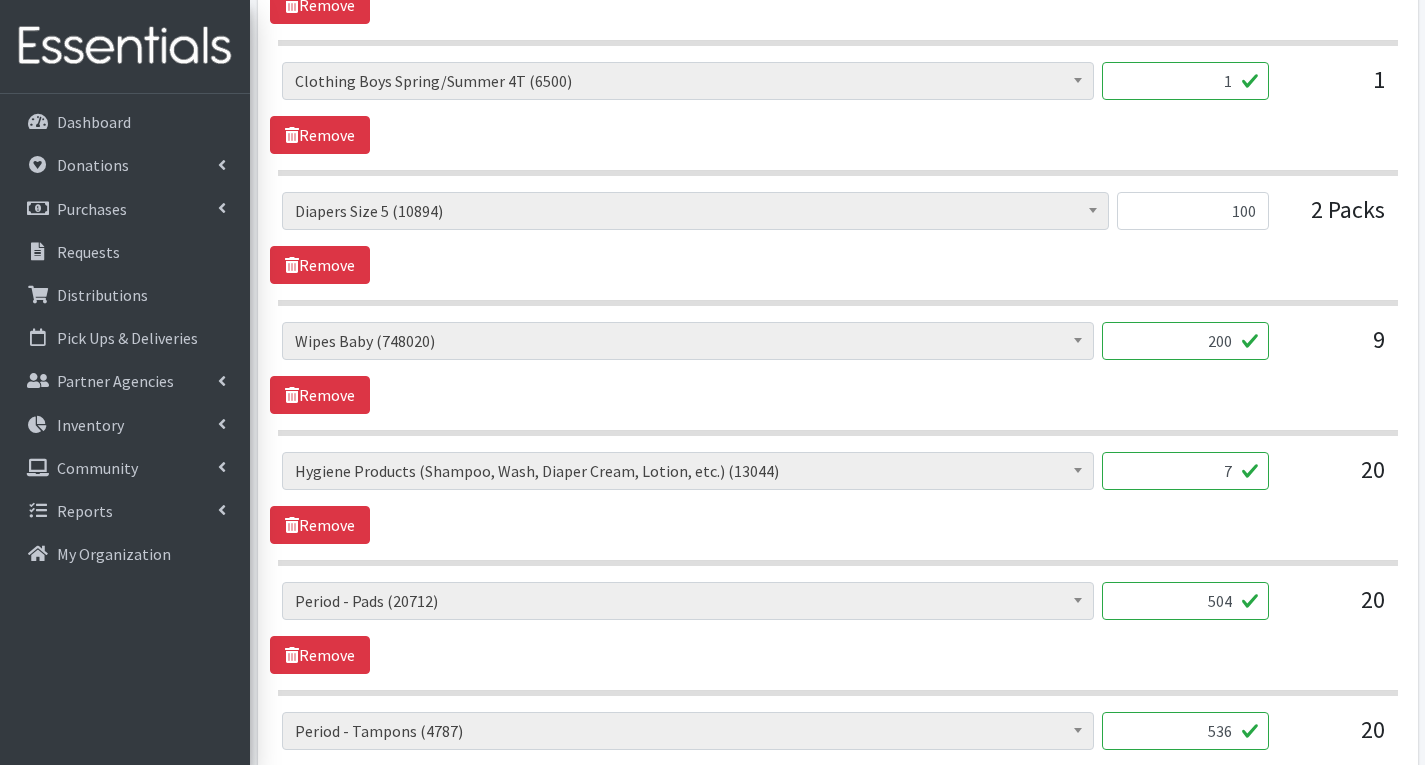 click on "# of Children this order will serve (85458)
# of Individuals Living in Household (52179)
Activity Mat (9866)
Baby Carriers (9567)
Bath Tubs (918)
Bed Pads (5190)
Bibs (4643)
Birthday Box - Boy (61)
Birthday Box - Girl (71)
Blankets/Swaddlers/Sleepsacks (1808)
Books (5826)
Bottles (8575)
Breast Pump (1)
Bundle Me's (8939)
Car Seat - 3in1 up to 80 lbs. (5)
Car Seat - Infant up to 22lbs. w/ handle (18)" at bounding box center (837, 498) 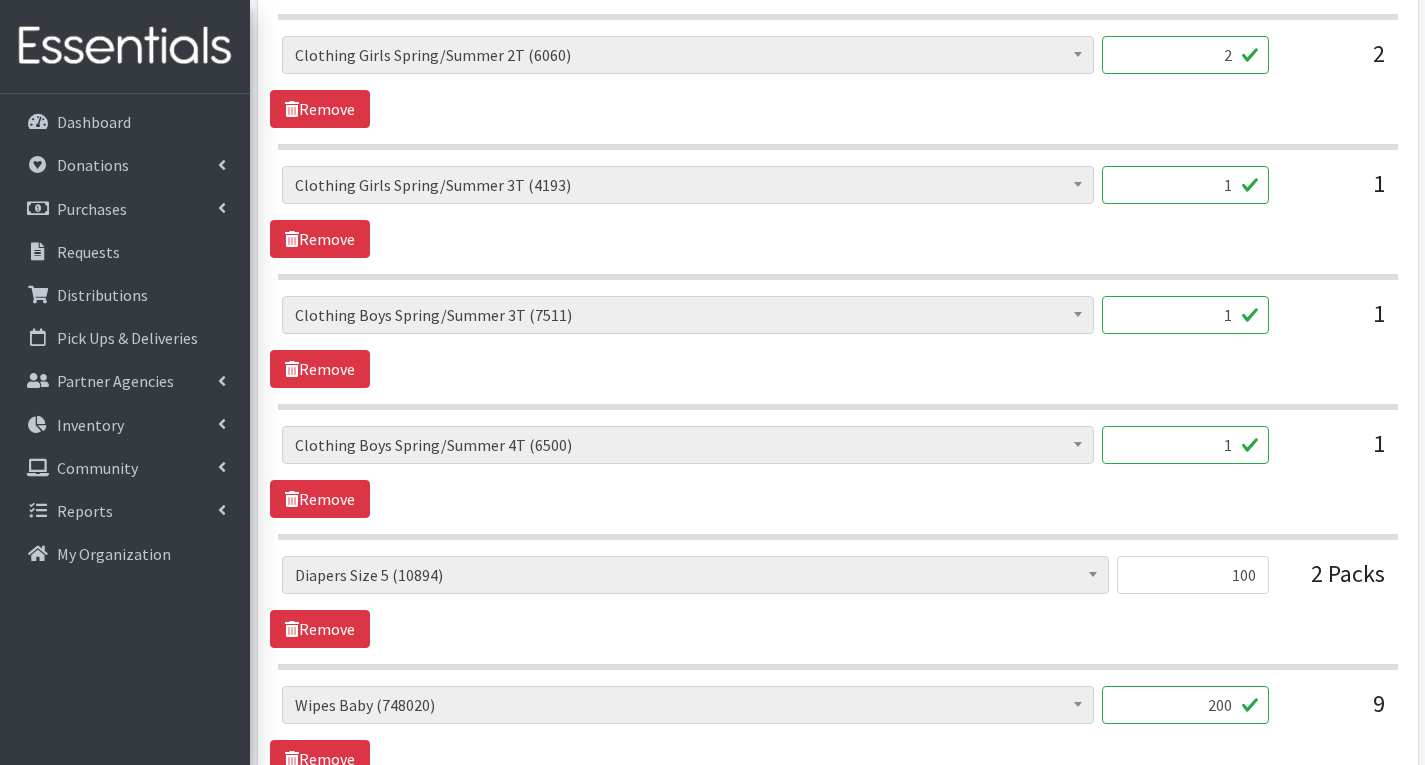 scroll, scrollTop: 927, scrollLeft: 0, axis: vertical 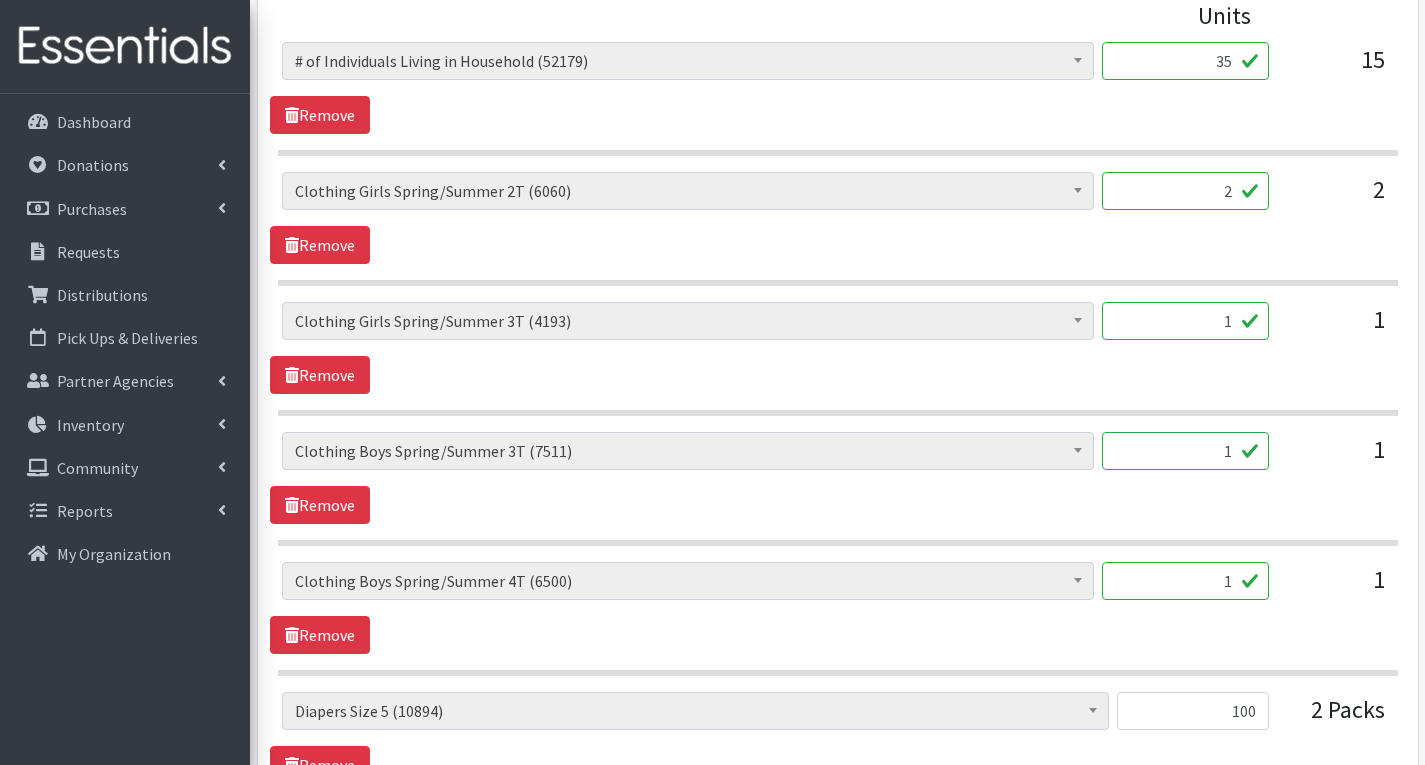 click on "1" at bounding box center (1185, 321) 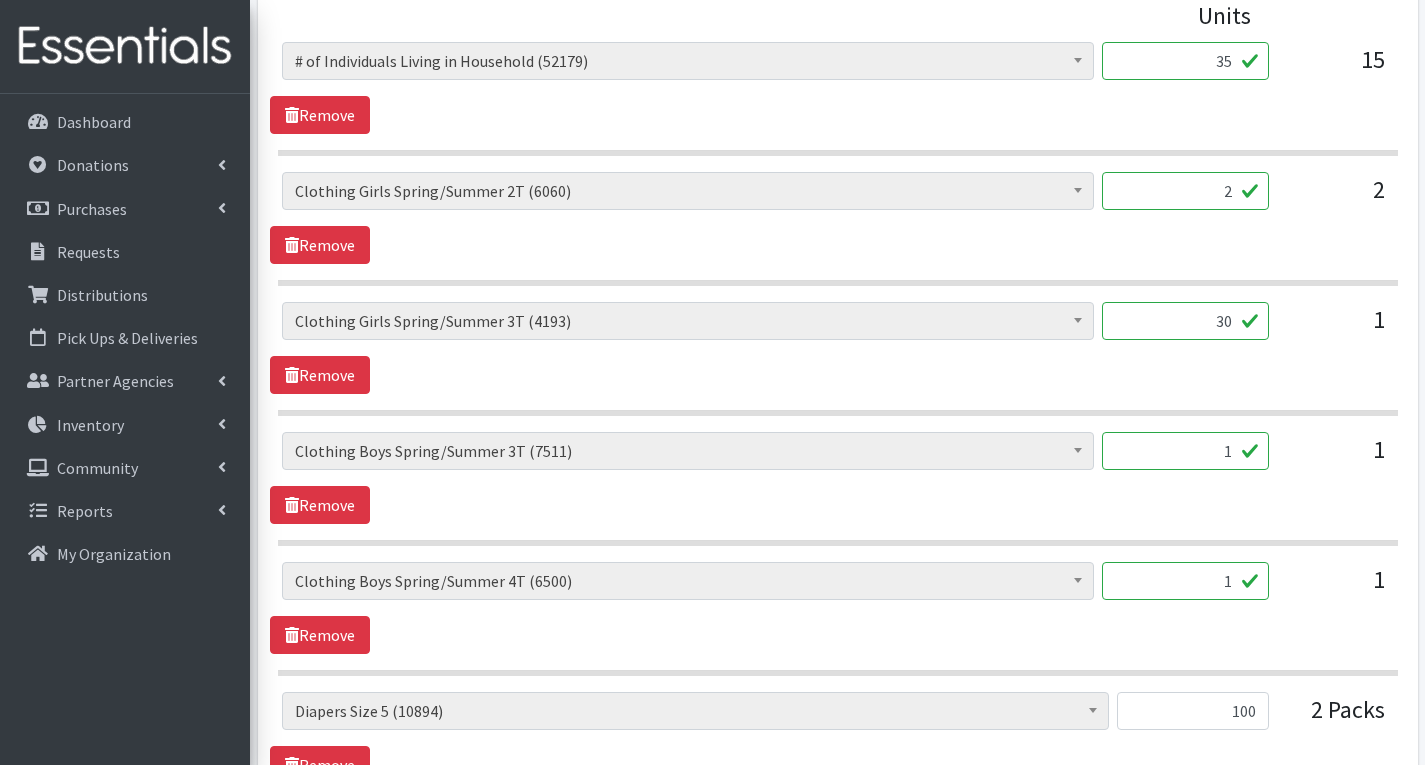 type on "30" 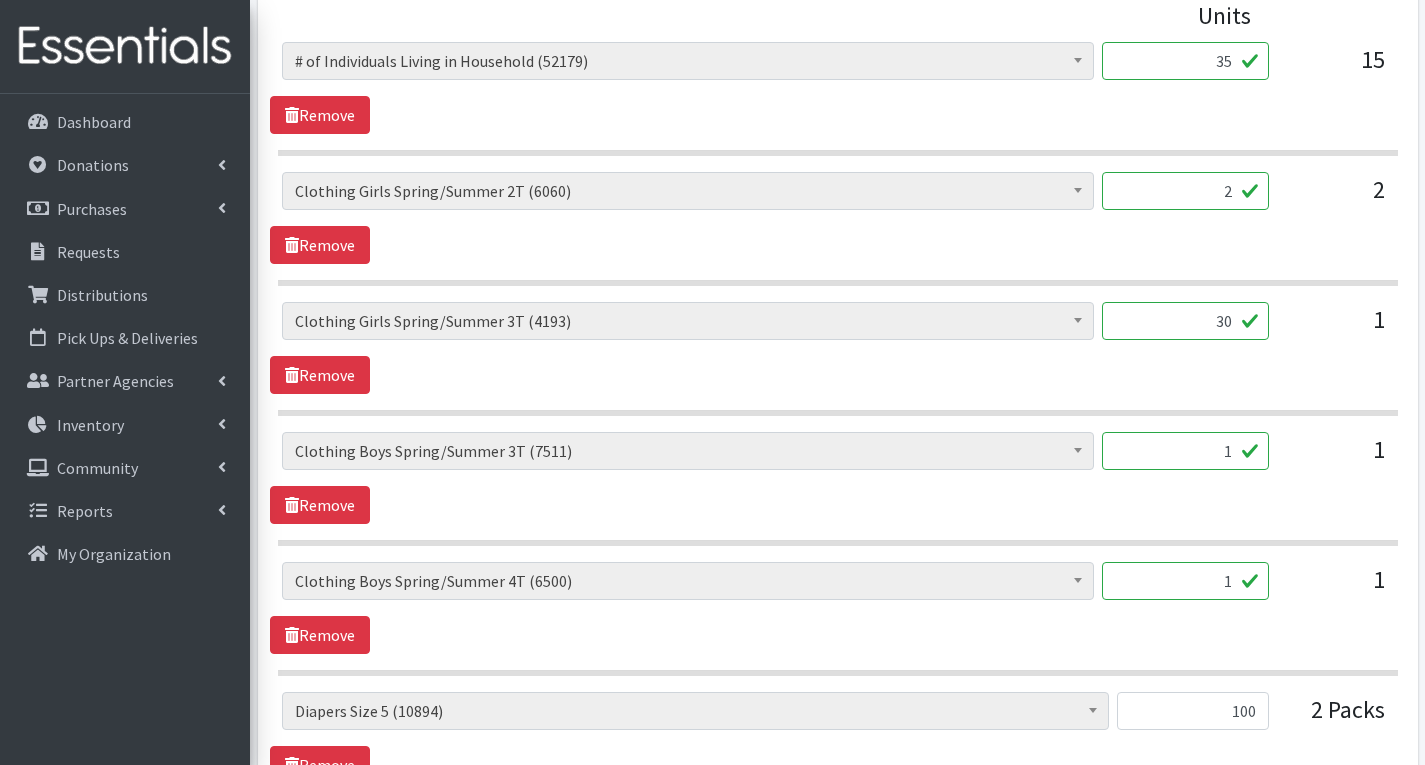 click on "1" at bounding box center (1185, 451) 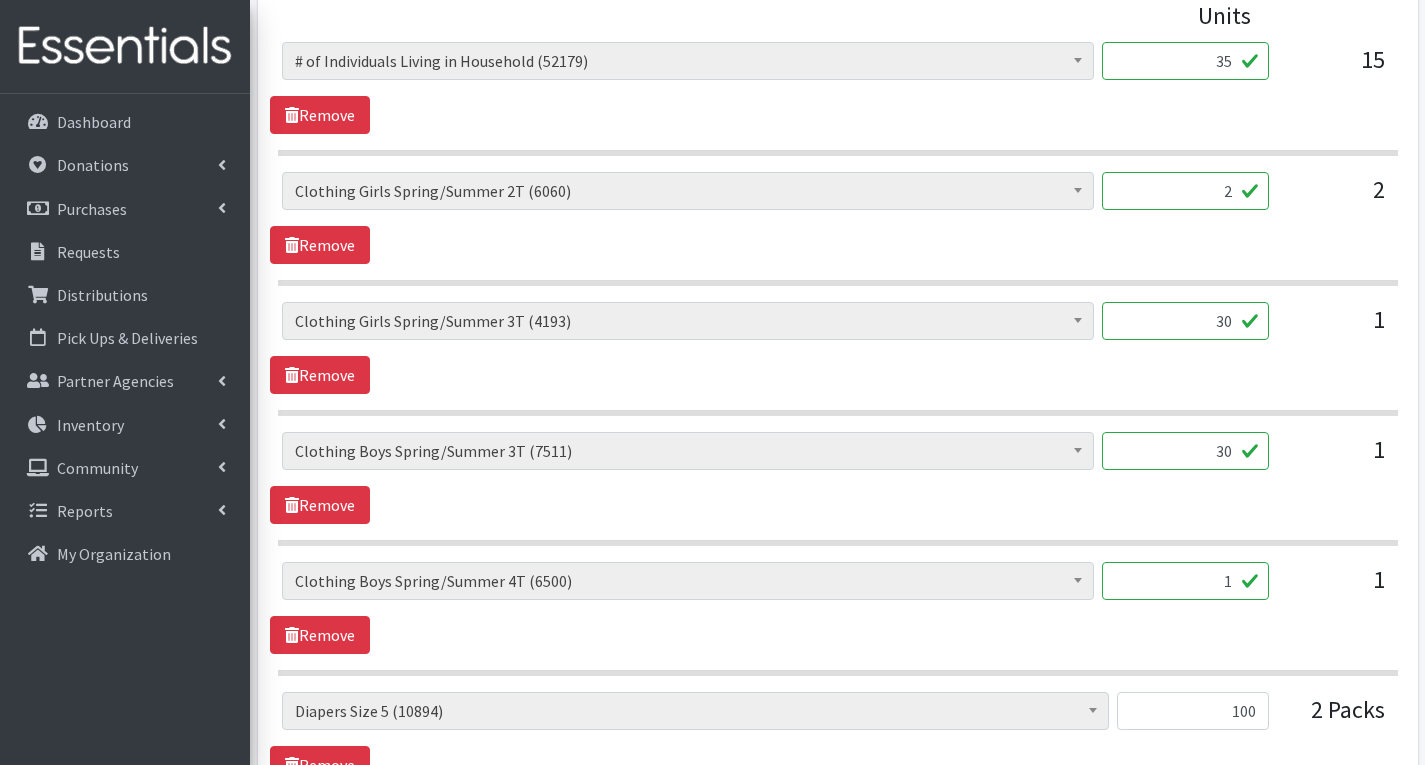 type on "30" 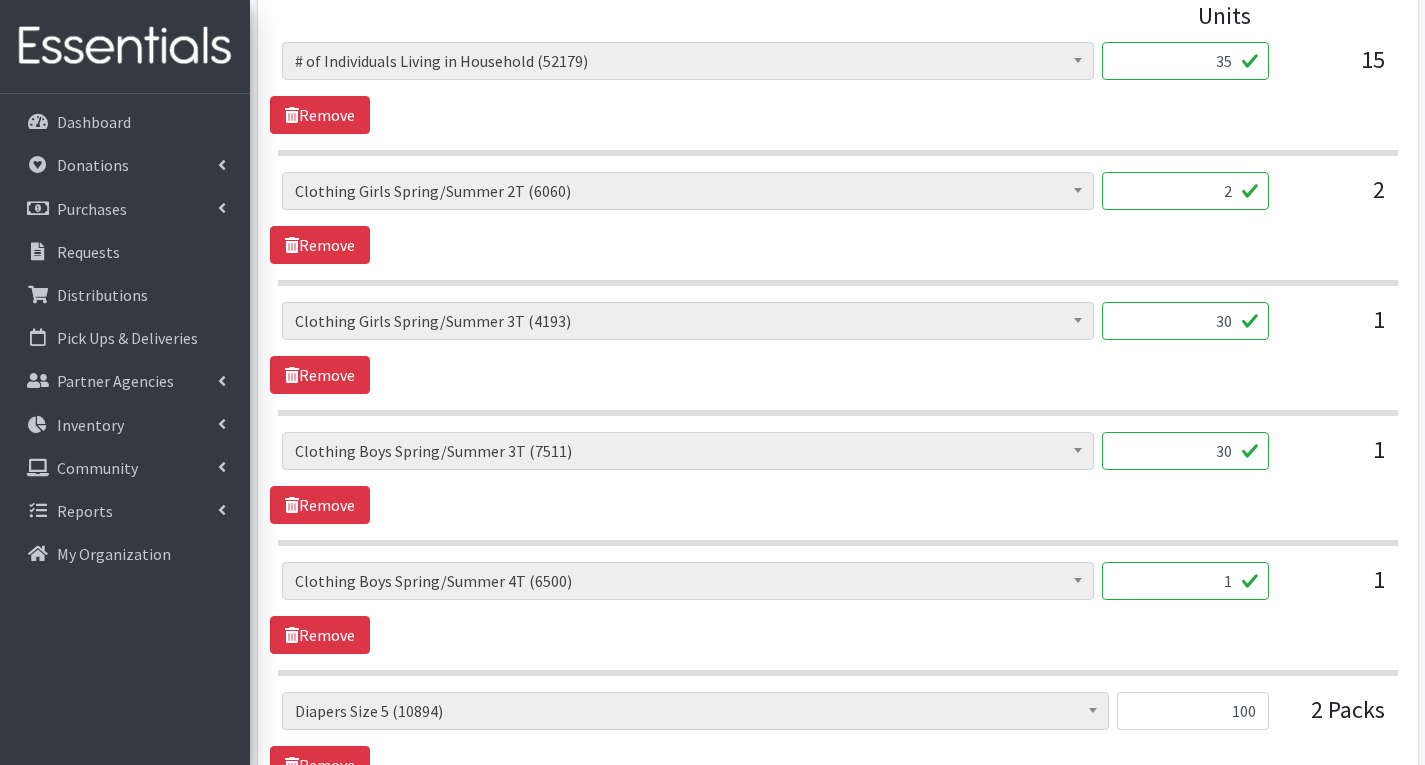 click on "1" at bounding box center (1185, 581) 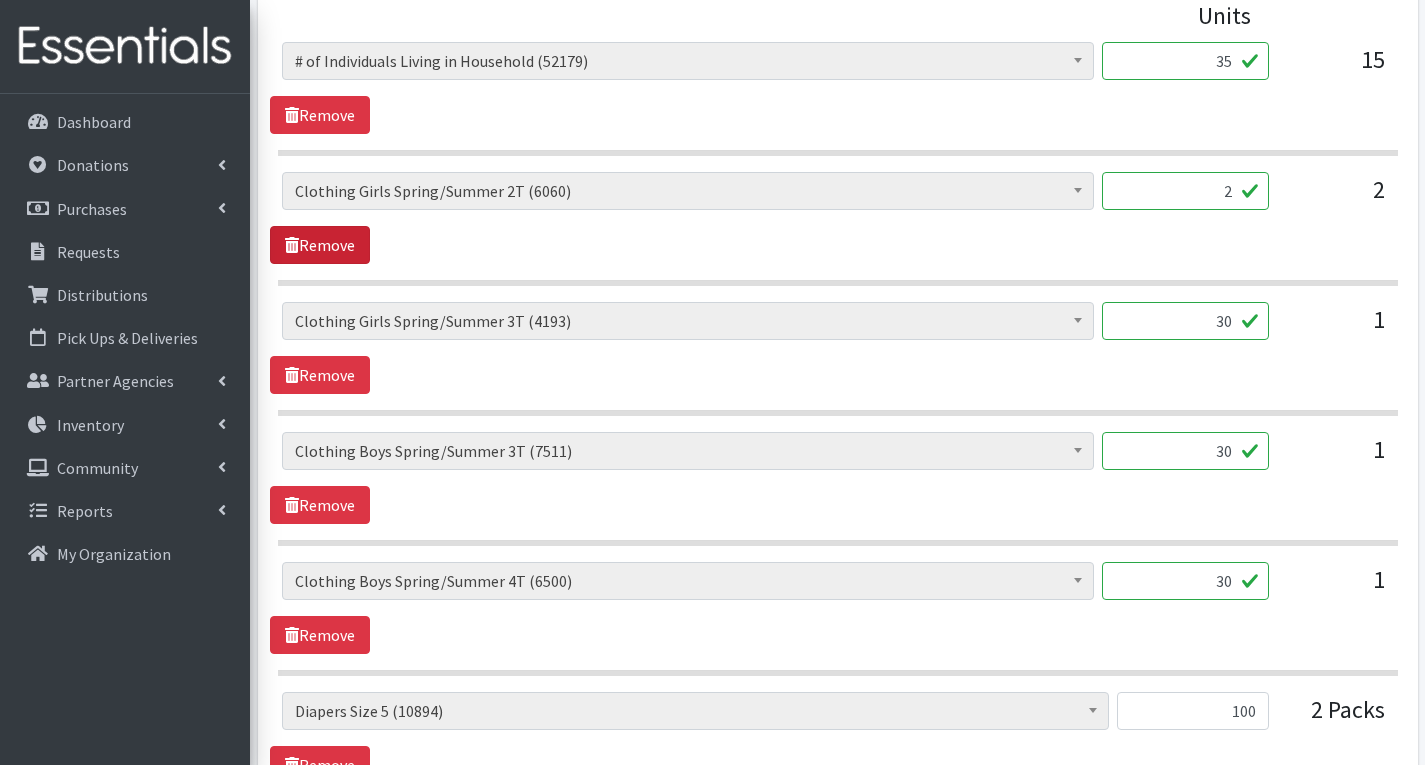 type on "30" 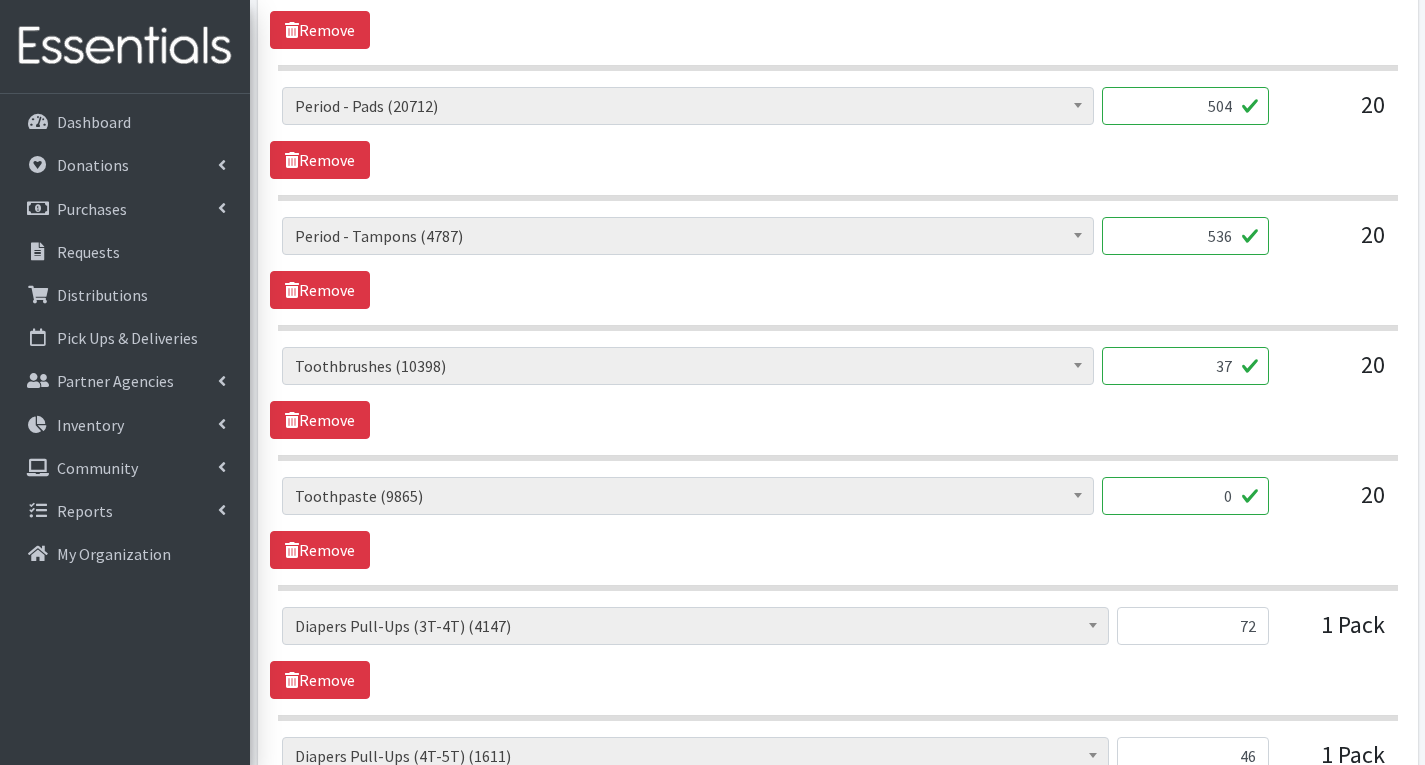 scroll, scrollTop: 1827, scrollLeft: 0, axis: vertical 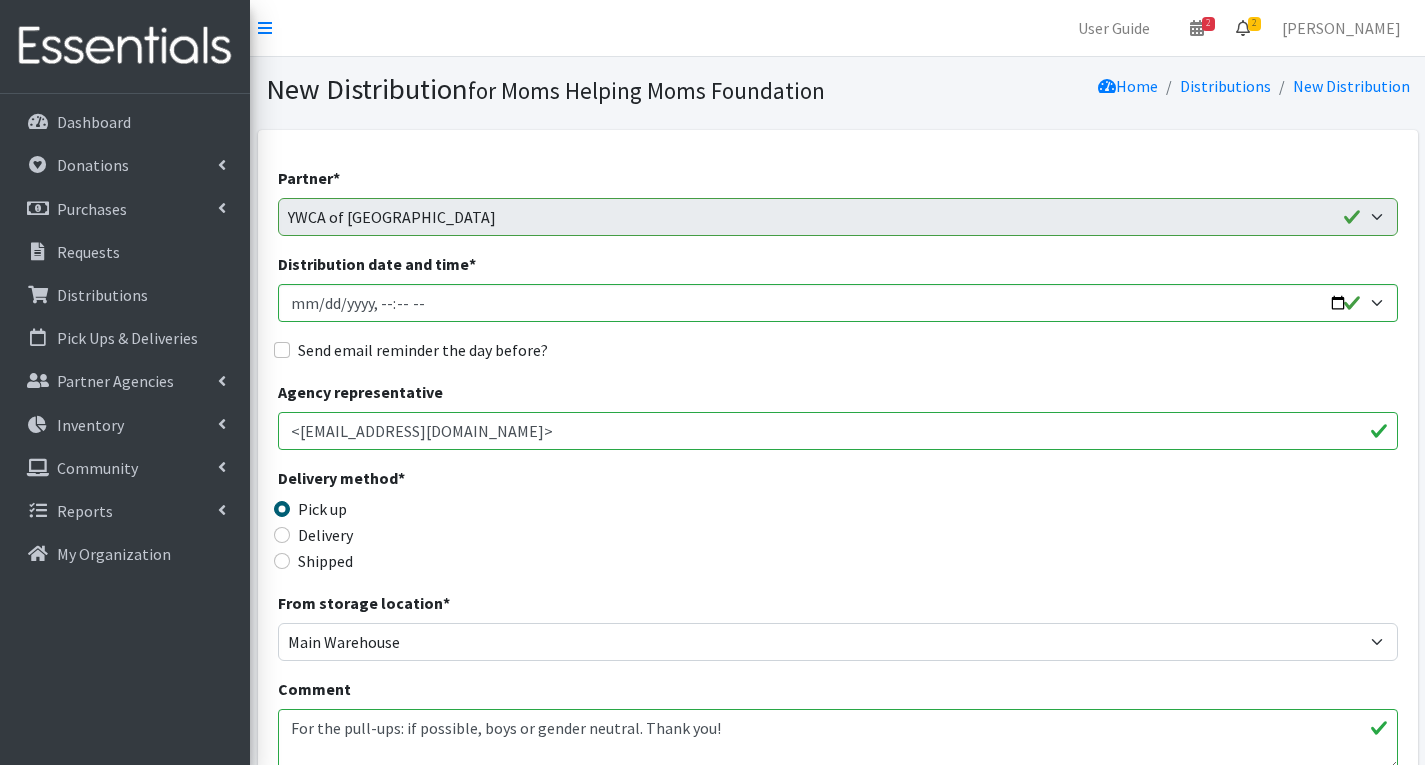 click on "2" at bounding box center (1254, 24) 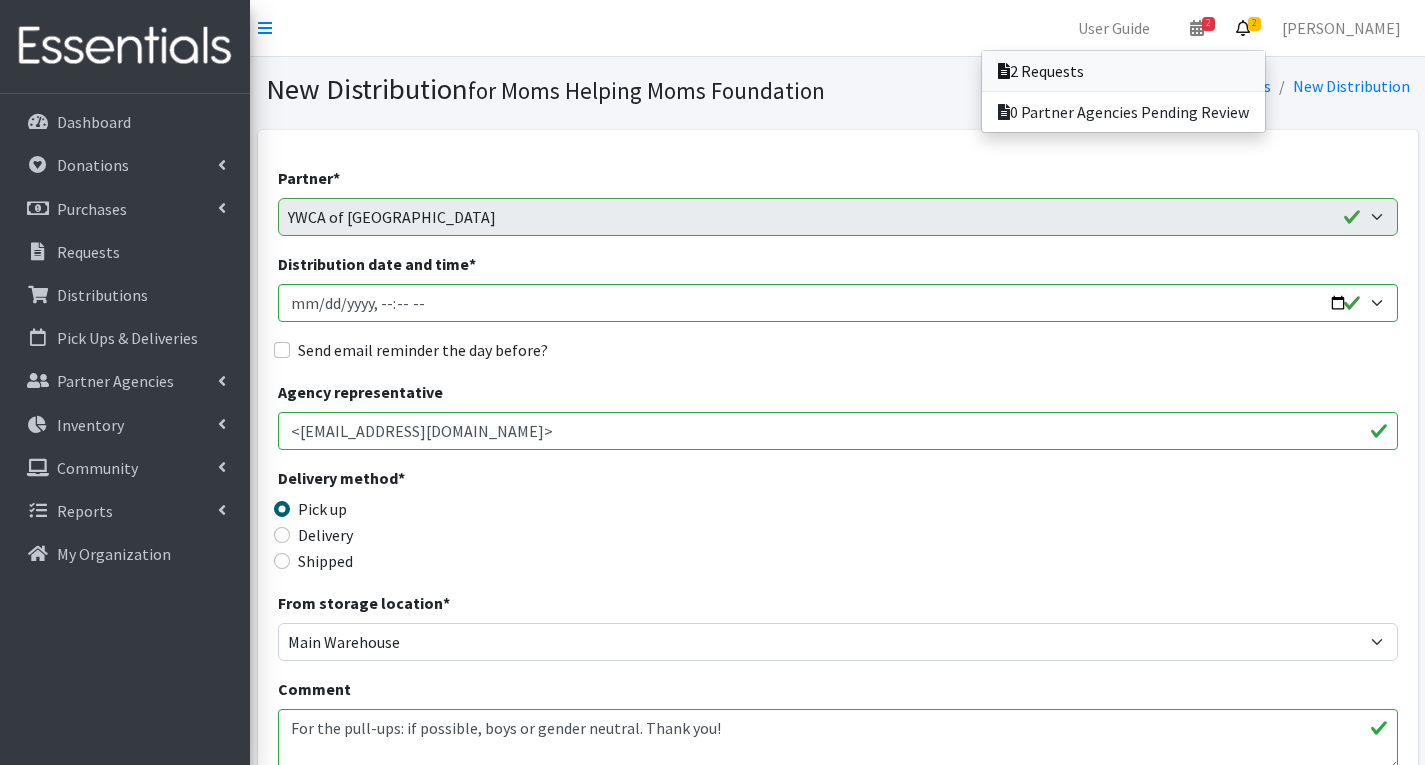 click on "2
Requests" at bounding box center [1123, 71] 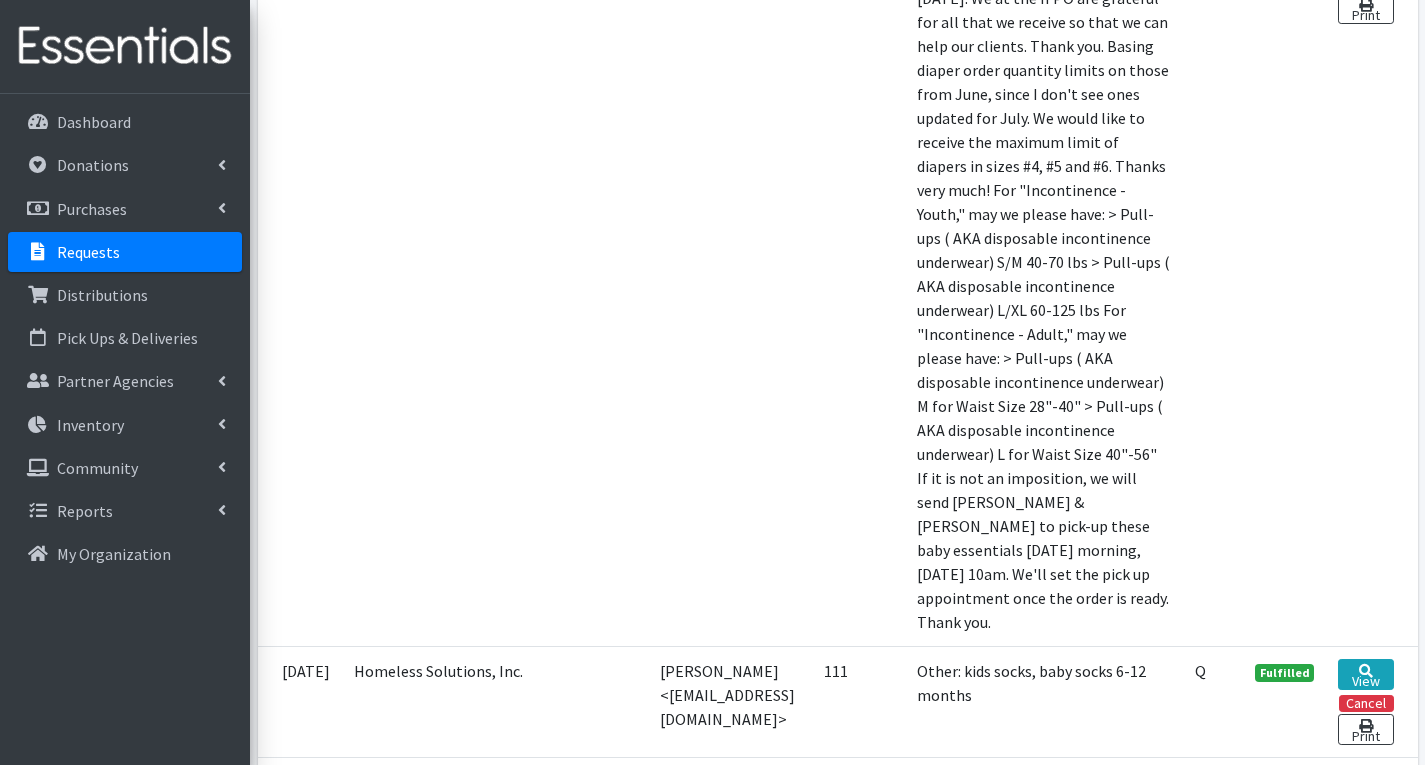 scroll, scrollTop: 600, scrollLeft: 0, axis: vertical 